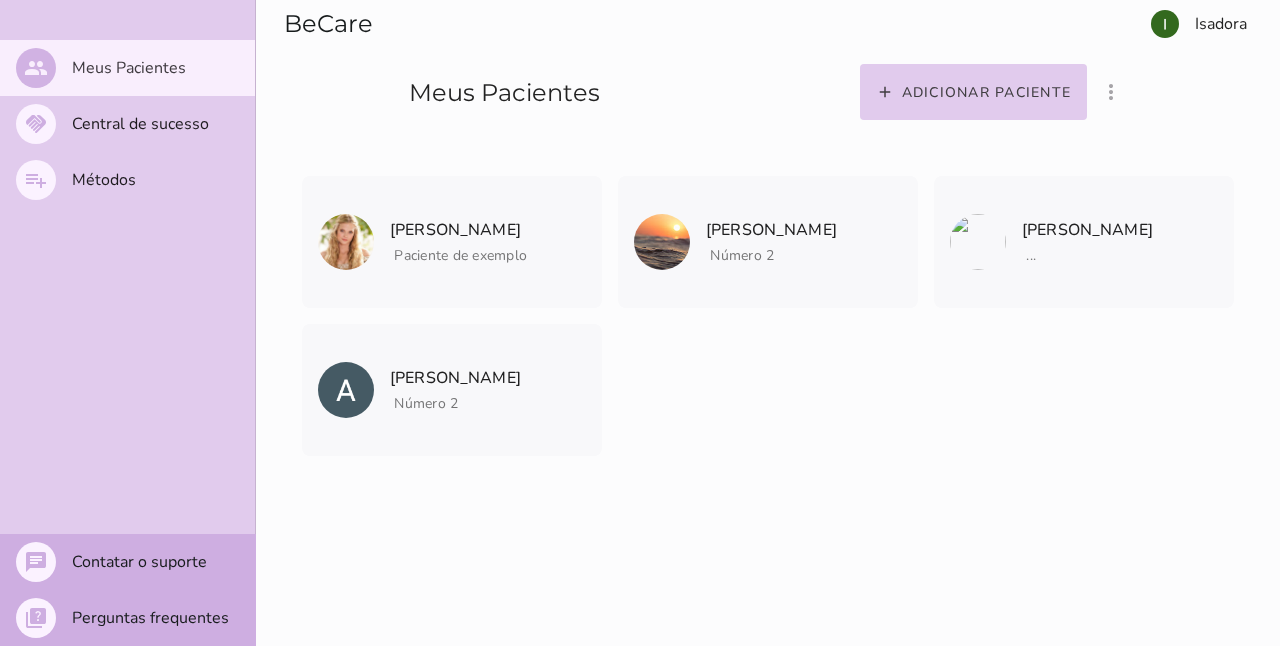 scroll, scrollTop: 0, scrollLeft: 0, axis: both 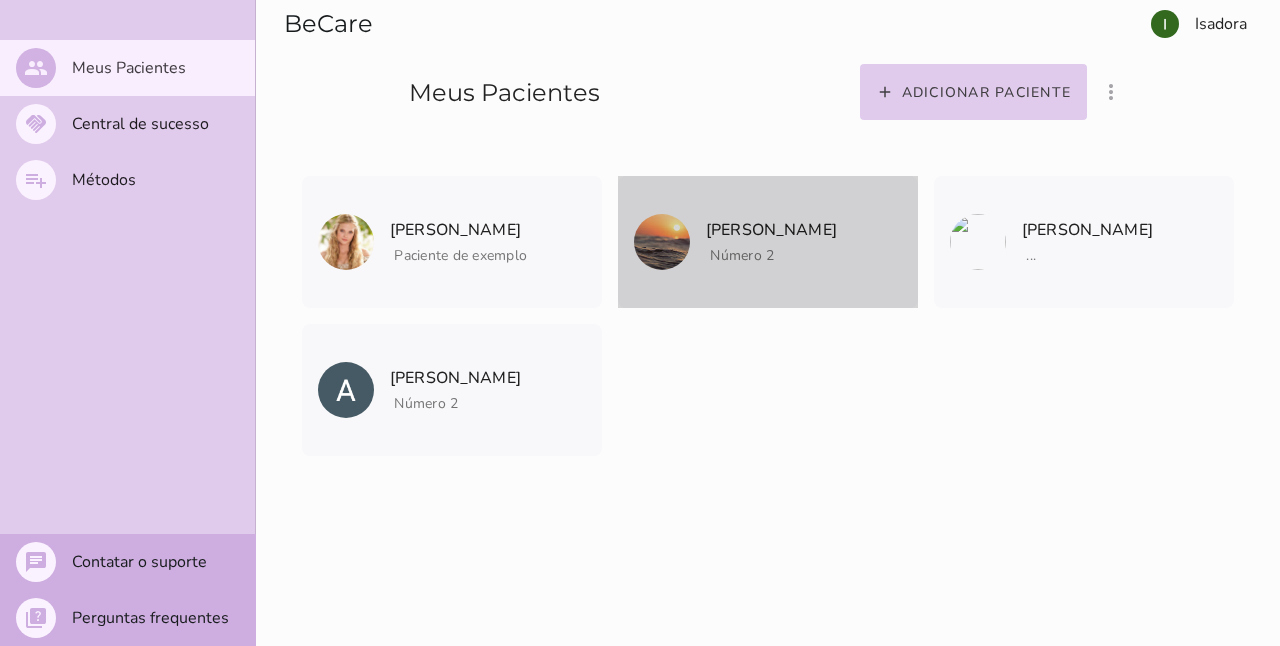 click on "[PERSON_NAME]" 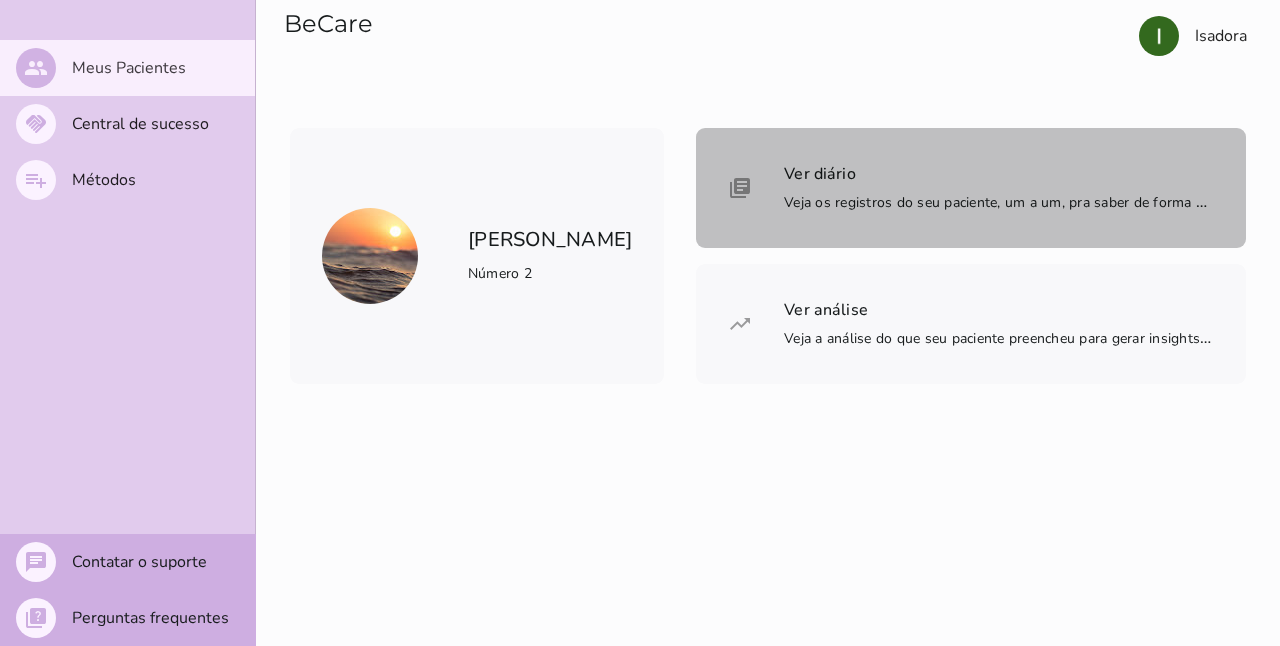 click on "Ver diário
Veja os registros do seu paciente, um a um, pra saber de forma bem detalhada" at bounding box center [999, 188] 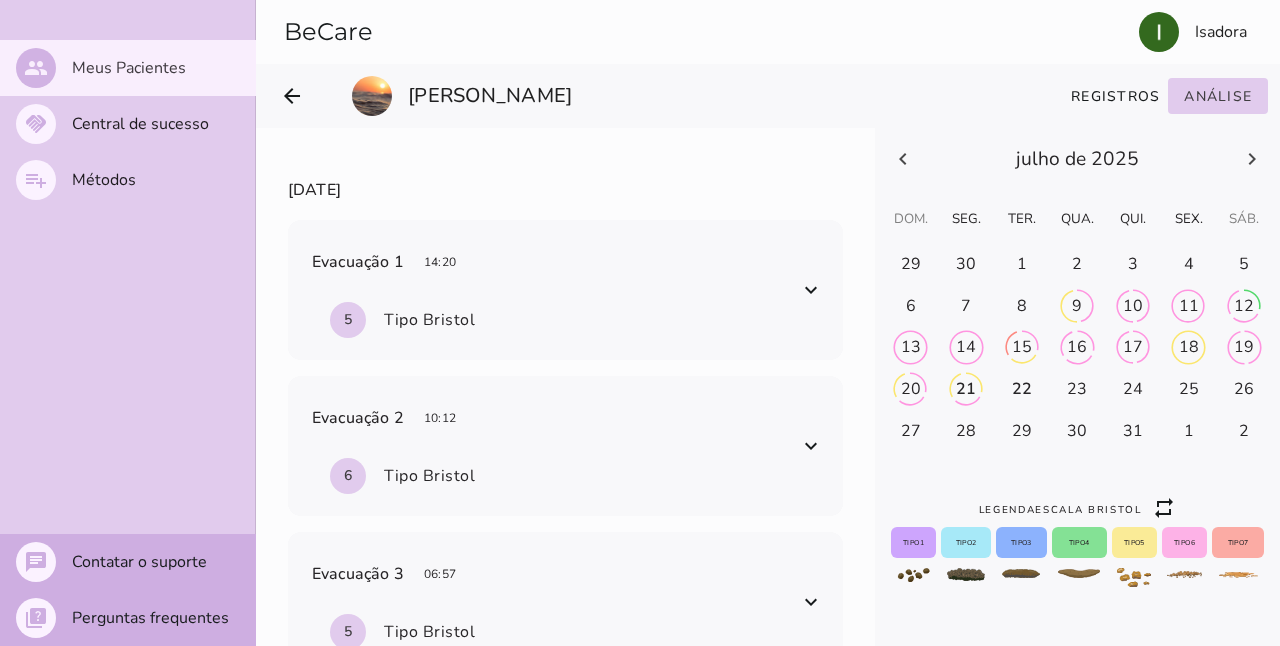 click at bounding box center [911, 265] 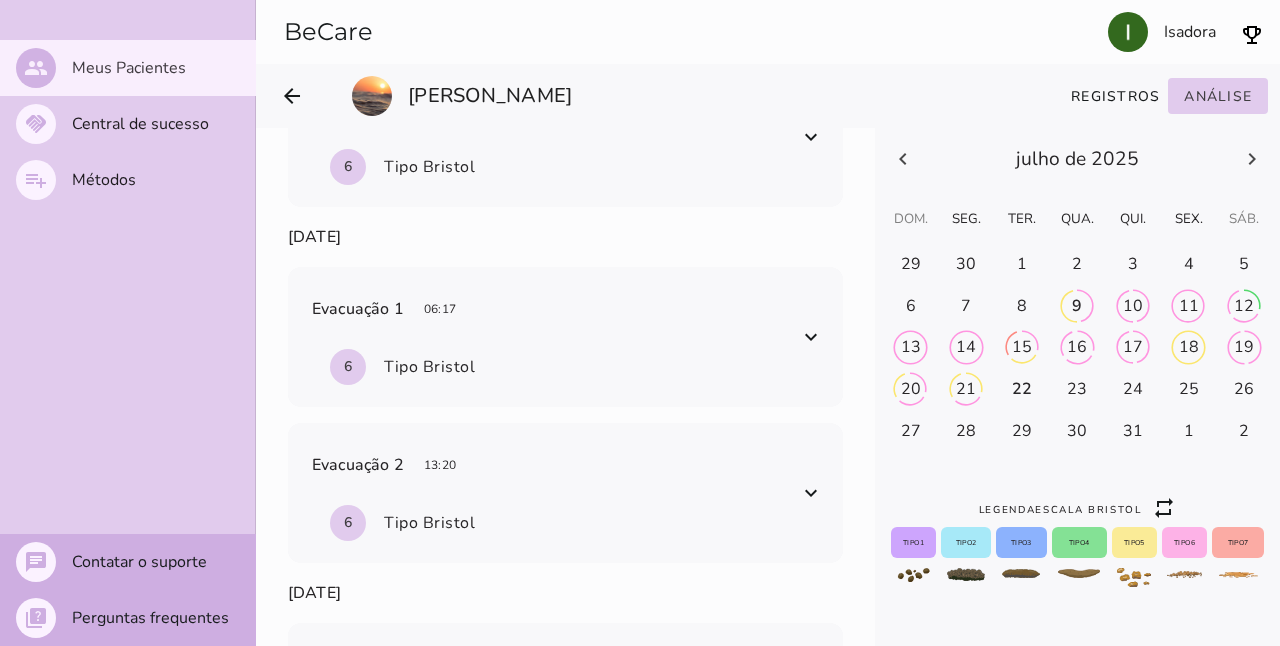 scroll, scrollTop: 4346, scrollLeft: 0, axis: vertical 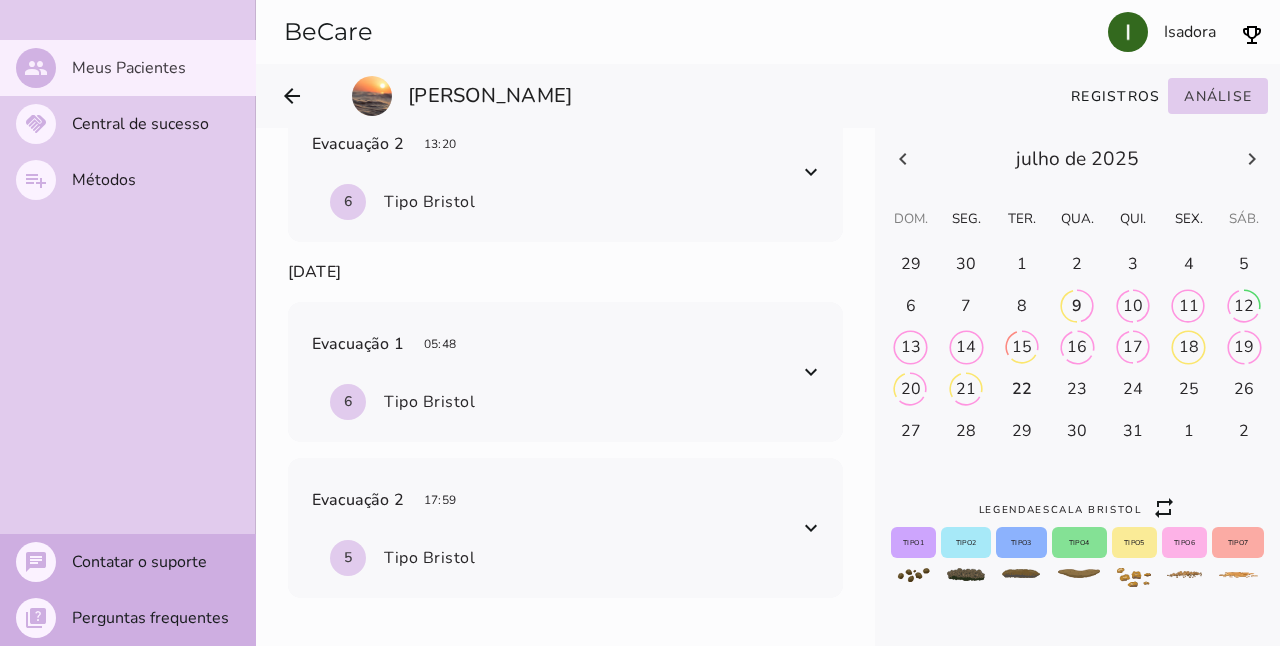click on "21" at bounding box center (911, 264) 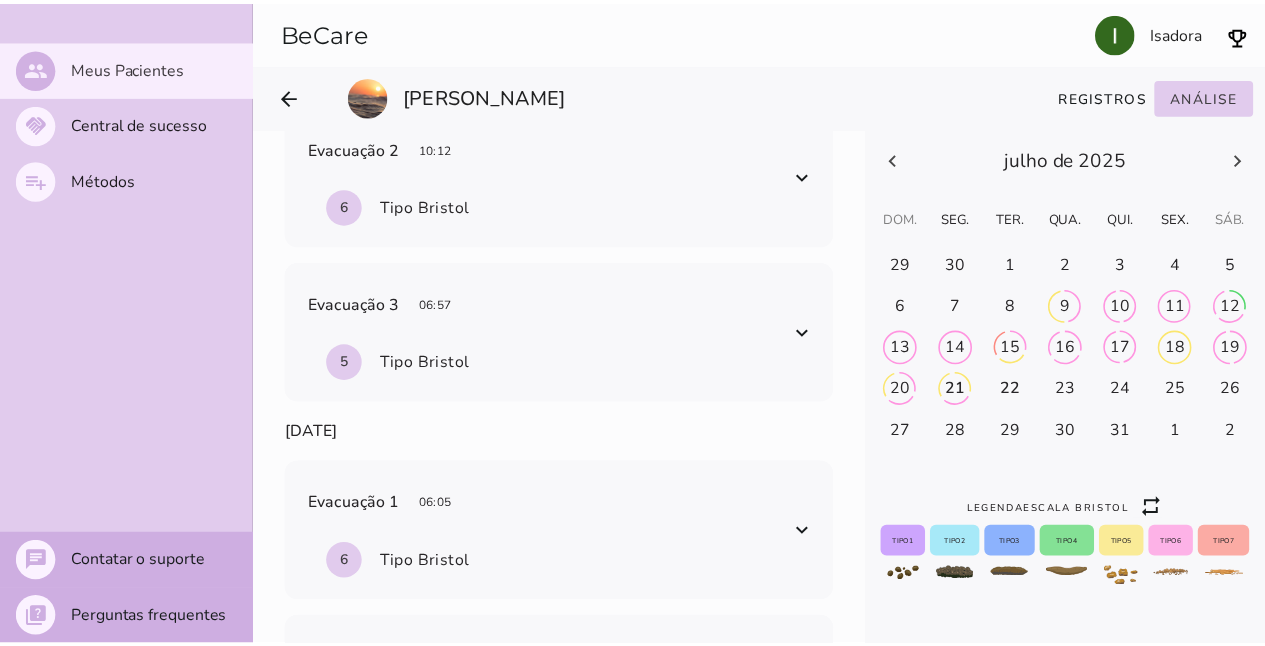 scroll, scrollTop: 28, scrollLeft: 0, axis: vertical 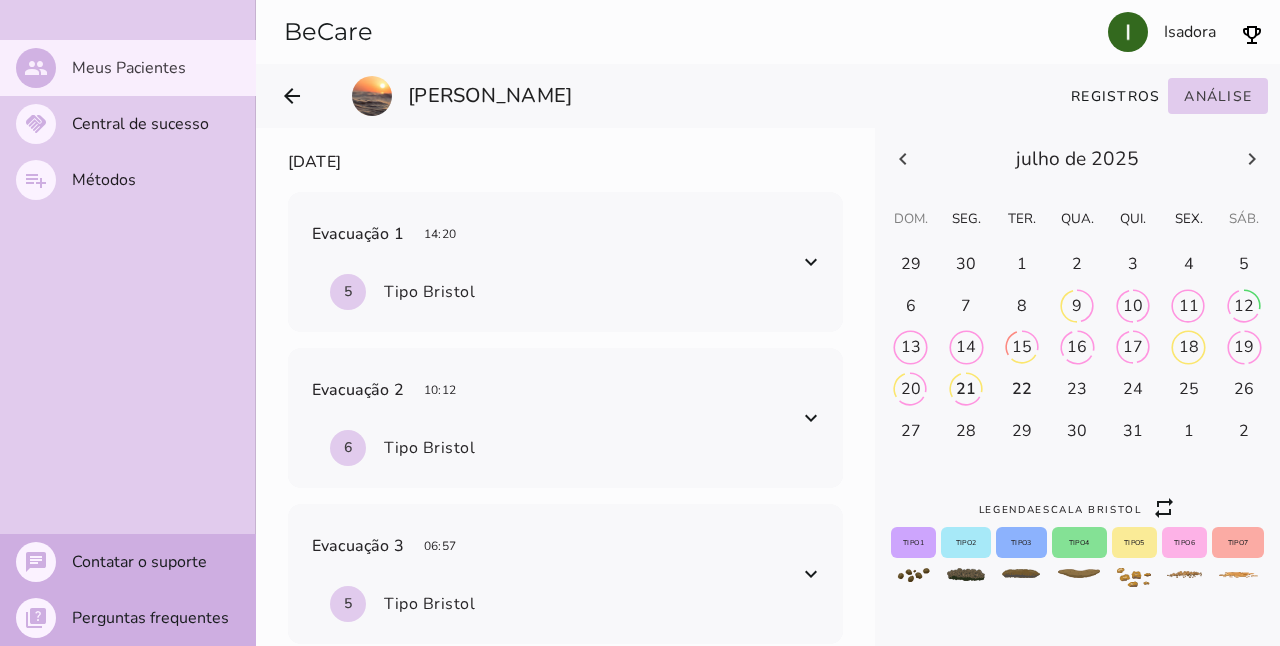 click at bounding box center (811, 418) 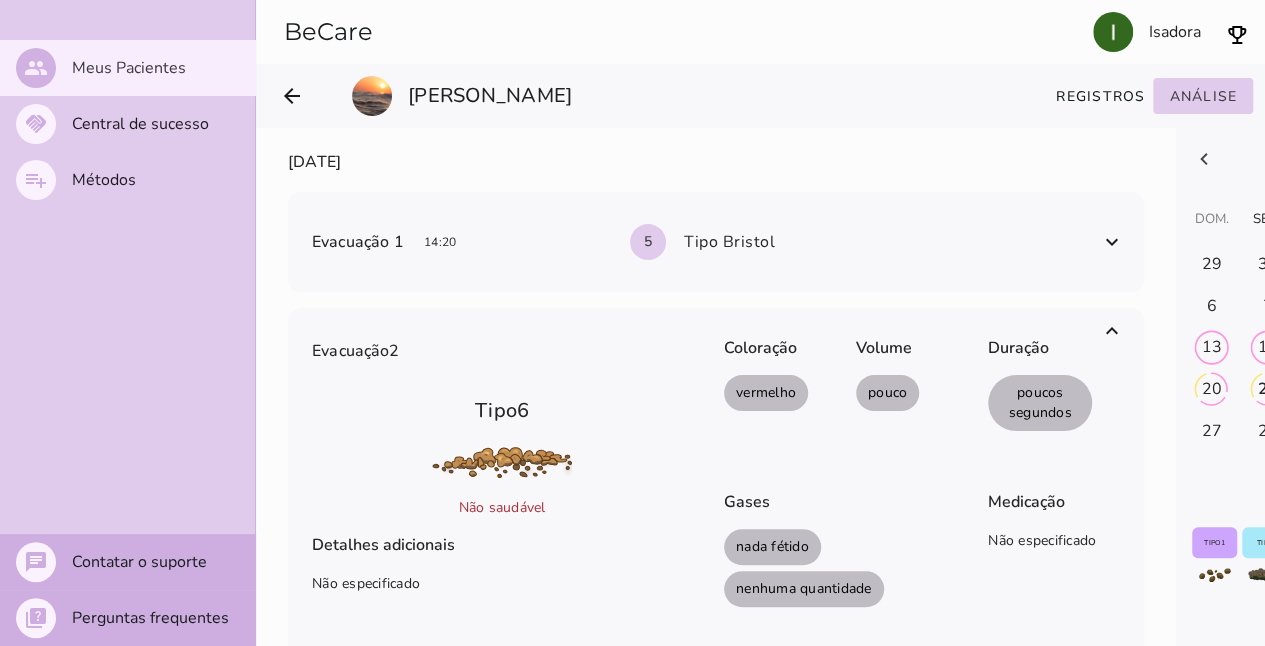 drag, startPoint x: 739, startPoint y: 390, endPoint x: 800, endPoint y: 390, distance: 61 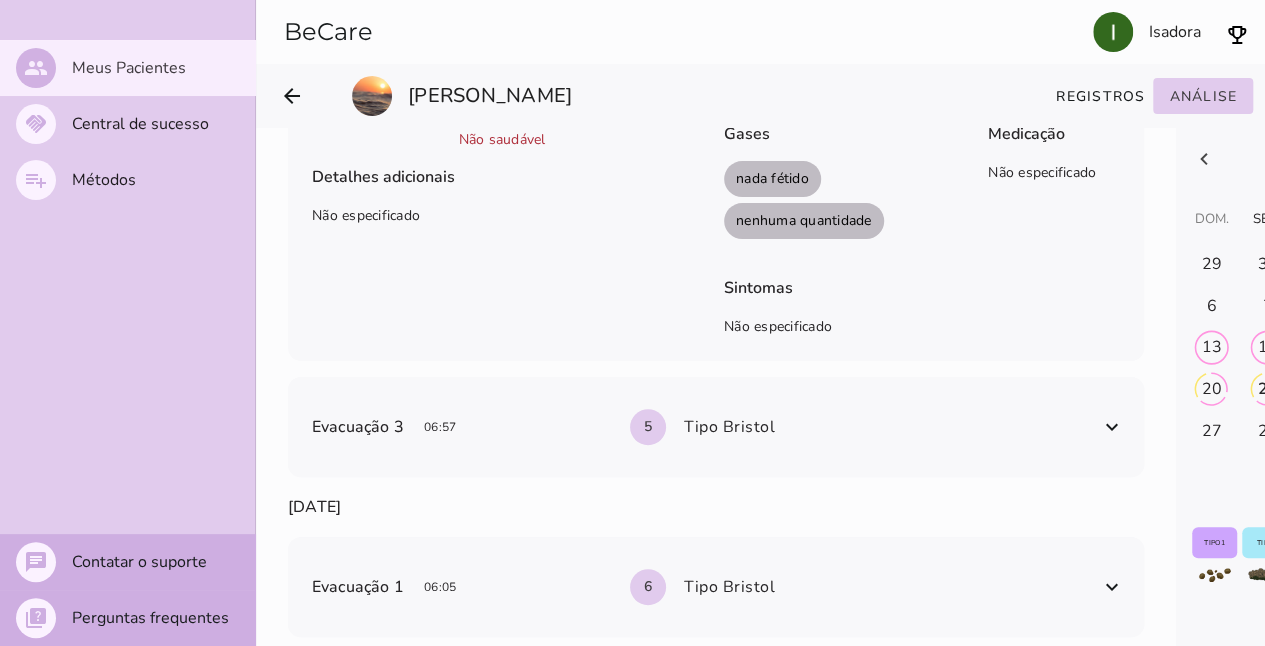 scroll, scrollTop: 400, scrollLeft: 0, axis: vertical 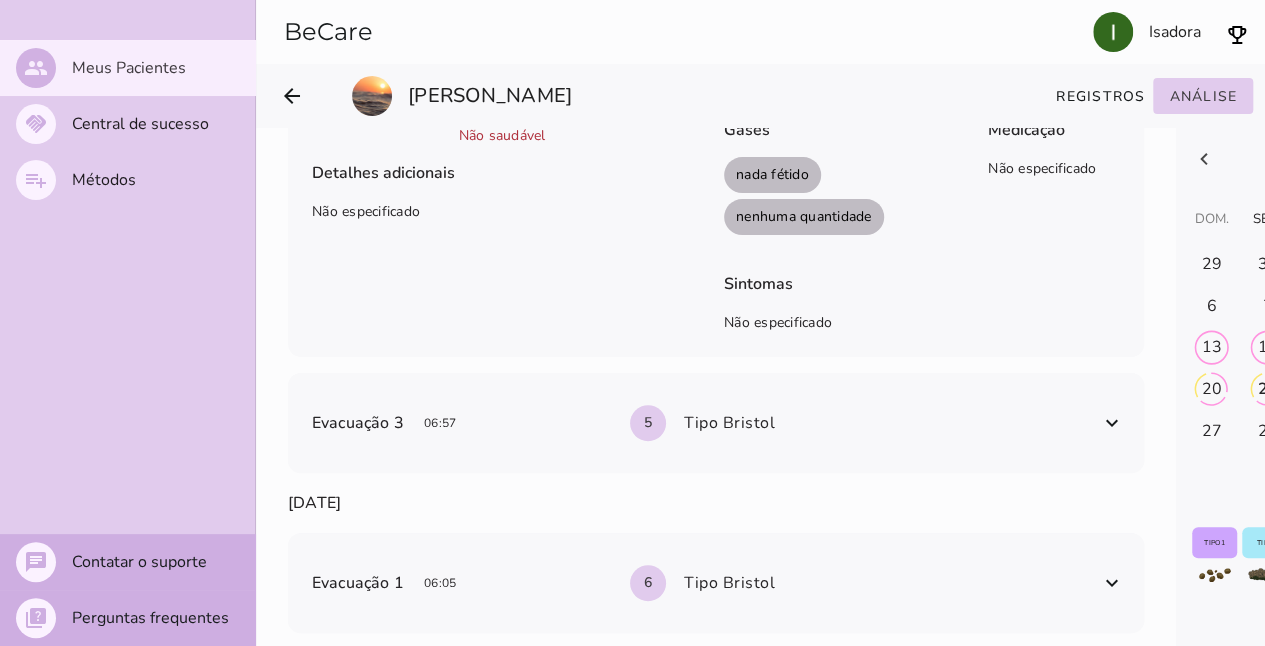 click on "Evacuação   3
06:57" at bounding box center [454, 423] 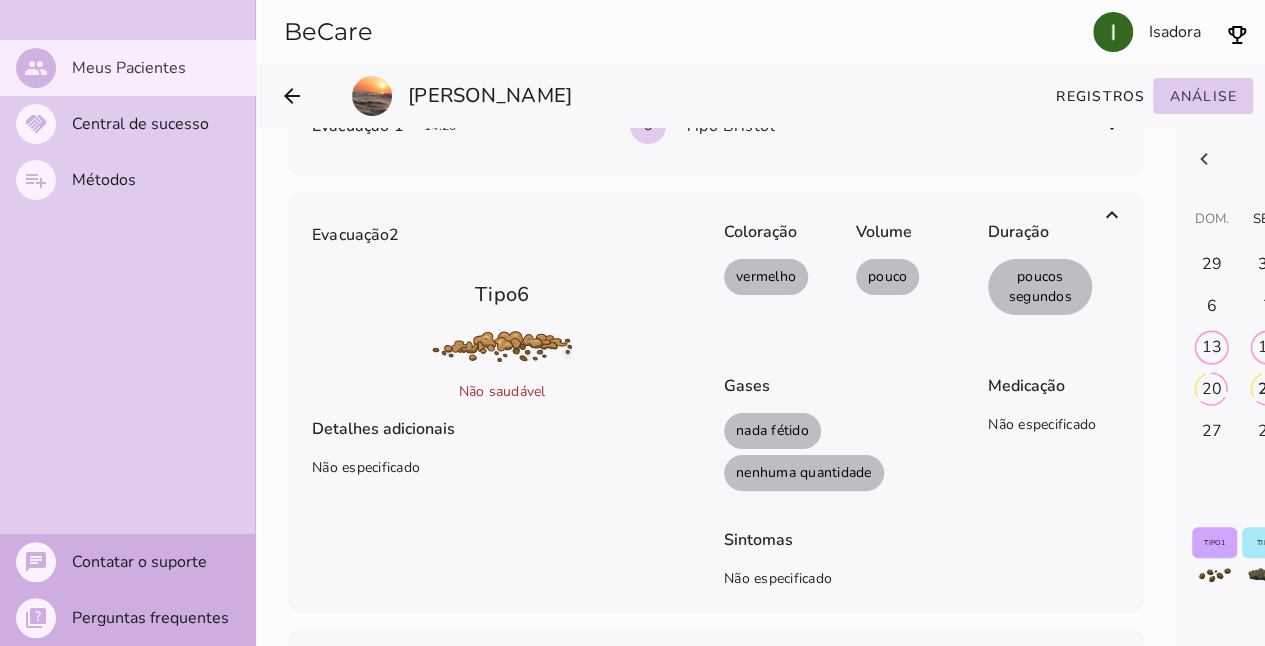 scroll, scrollTop: 100, scrollLeft: 0, axis: vertical 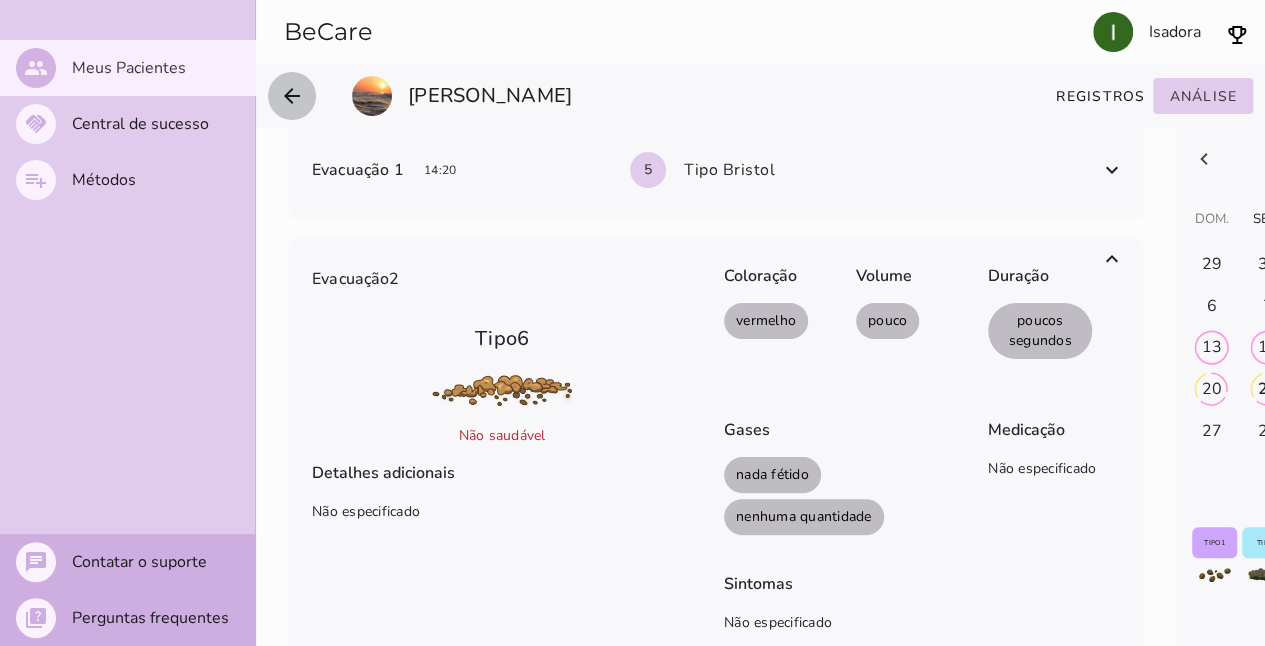 click on "arrow_back" 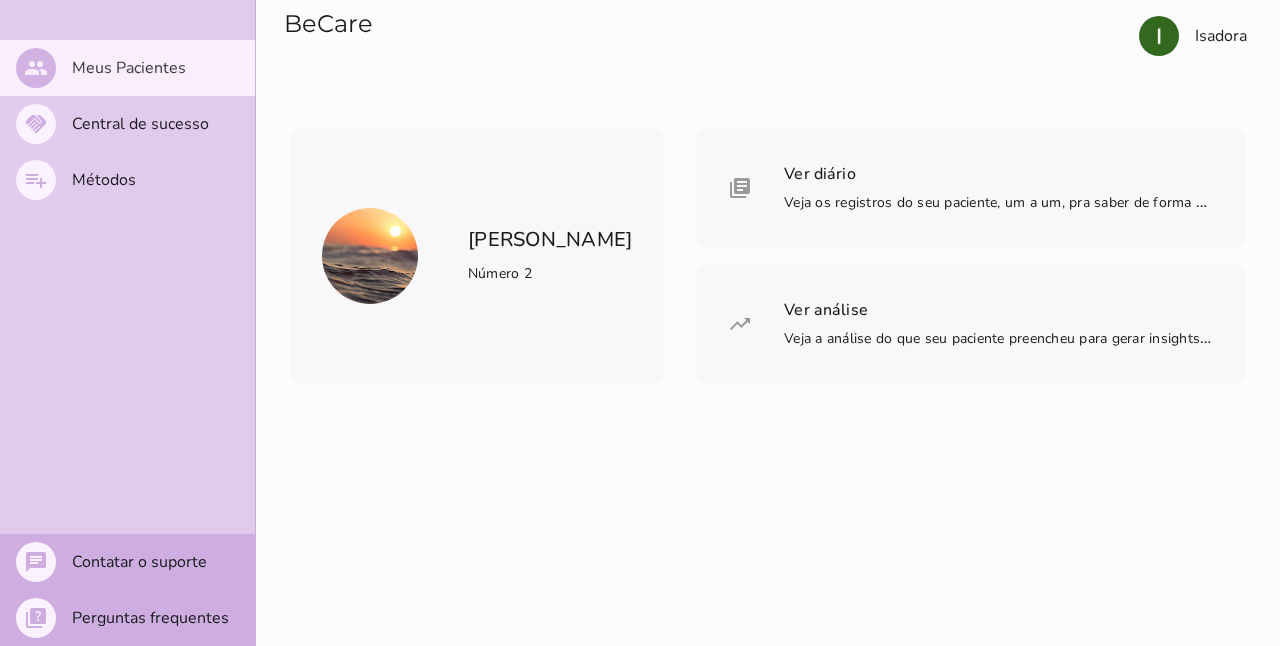 click on "[PERSON_NAME]
Número 2" at bounding box center [477, 256] 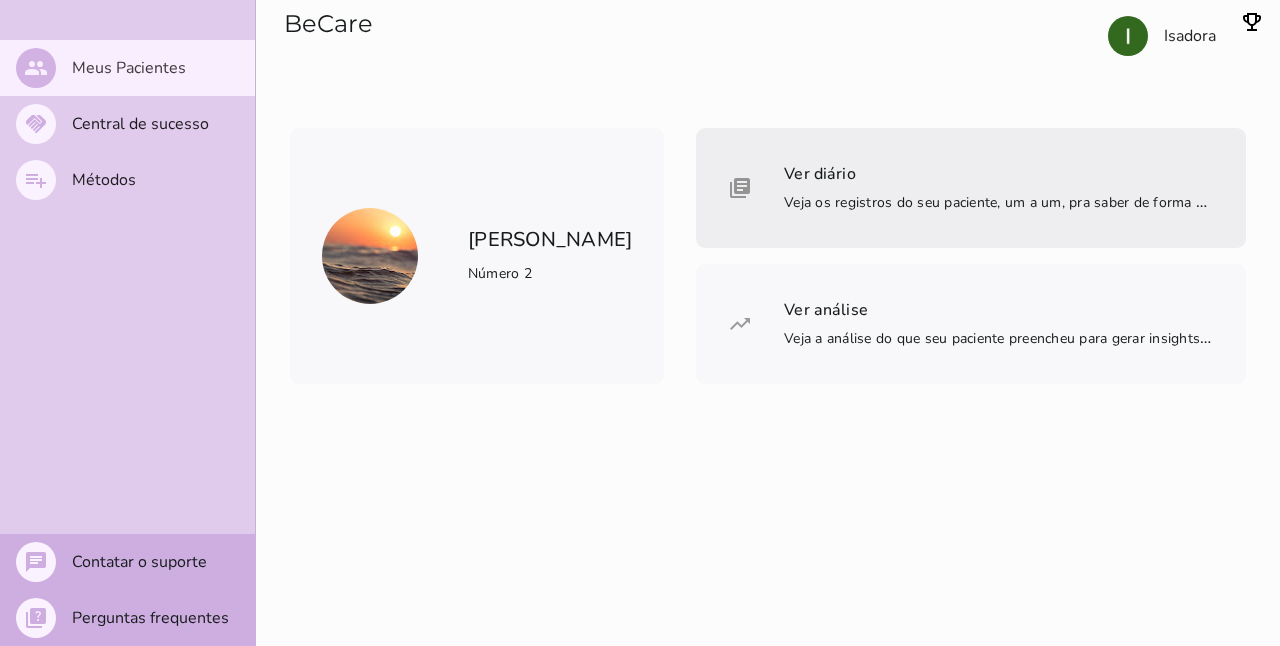click on "Veja os registros do seu paciente, um a um, pra saber de forma bem detalhada" at bounding box center [1037, 202] 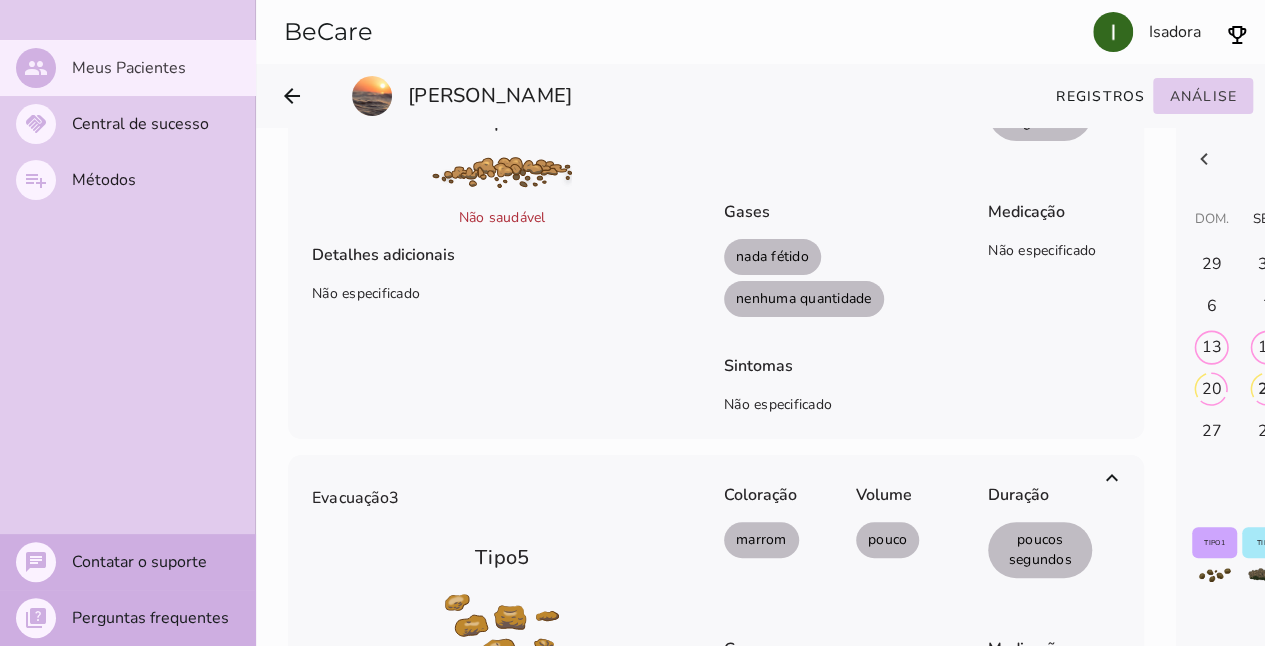 scroll, scrollTop: 0, scrollLeft: 0, axis: both 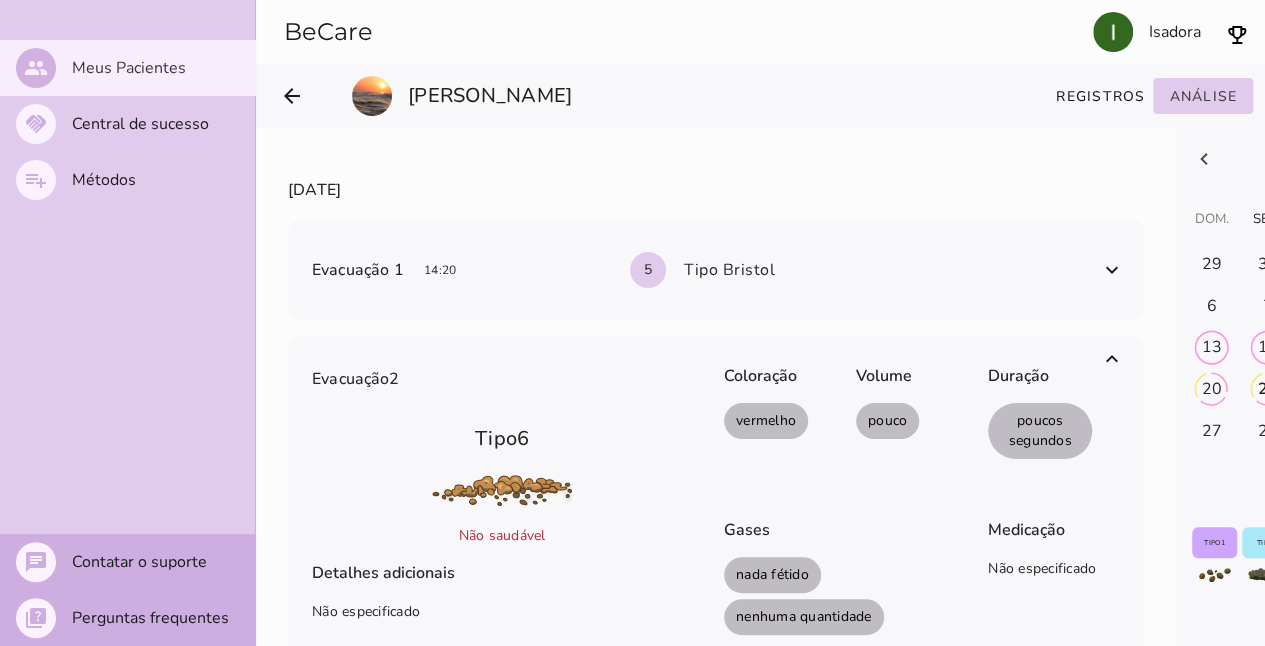 click on "[DATE]" at bounding box center (716, 190) 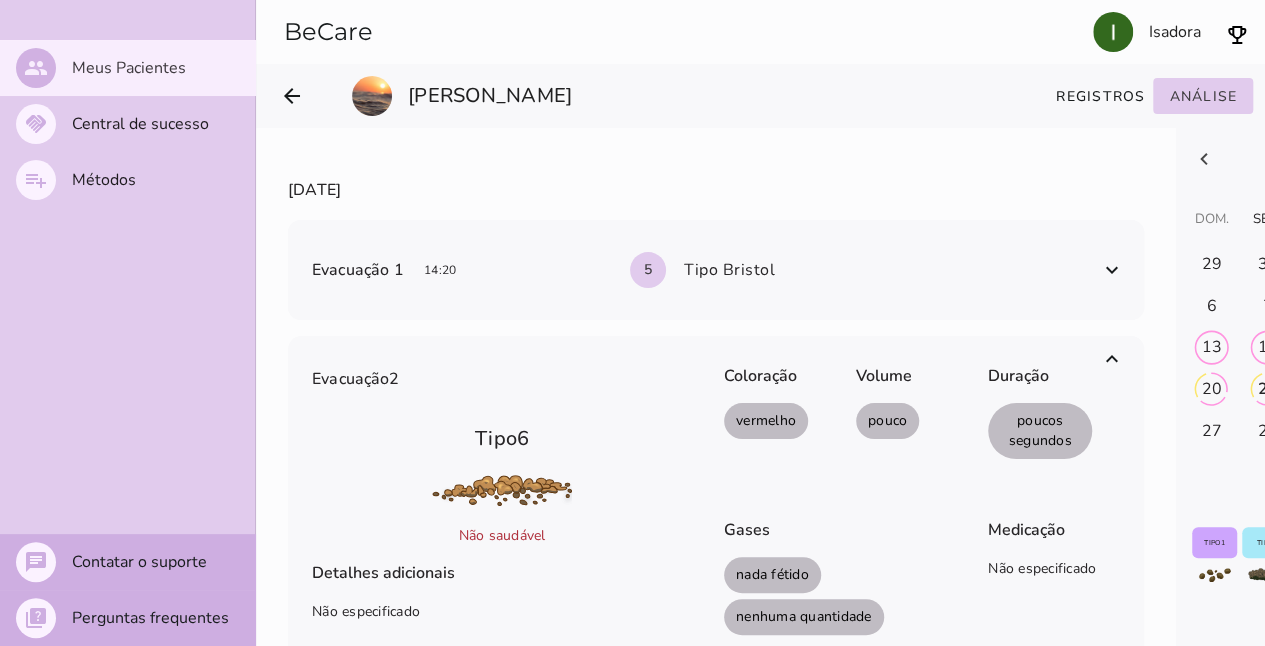 click on "Evacuação  2" at bounding box center (502, 379) 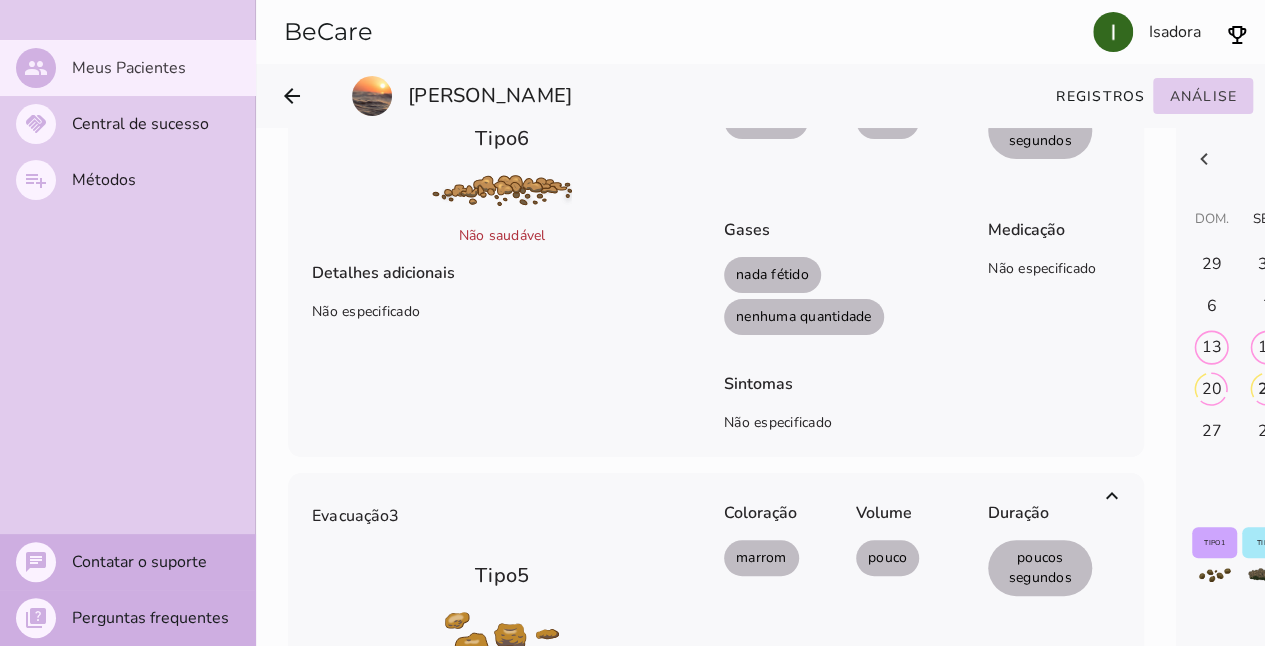 click on "Evacuação  2
Tipo  6
Não saudável
Detalhes adicionais
Não especificado" at bounding box center (502, 241) 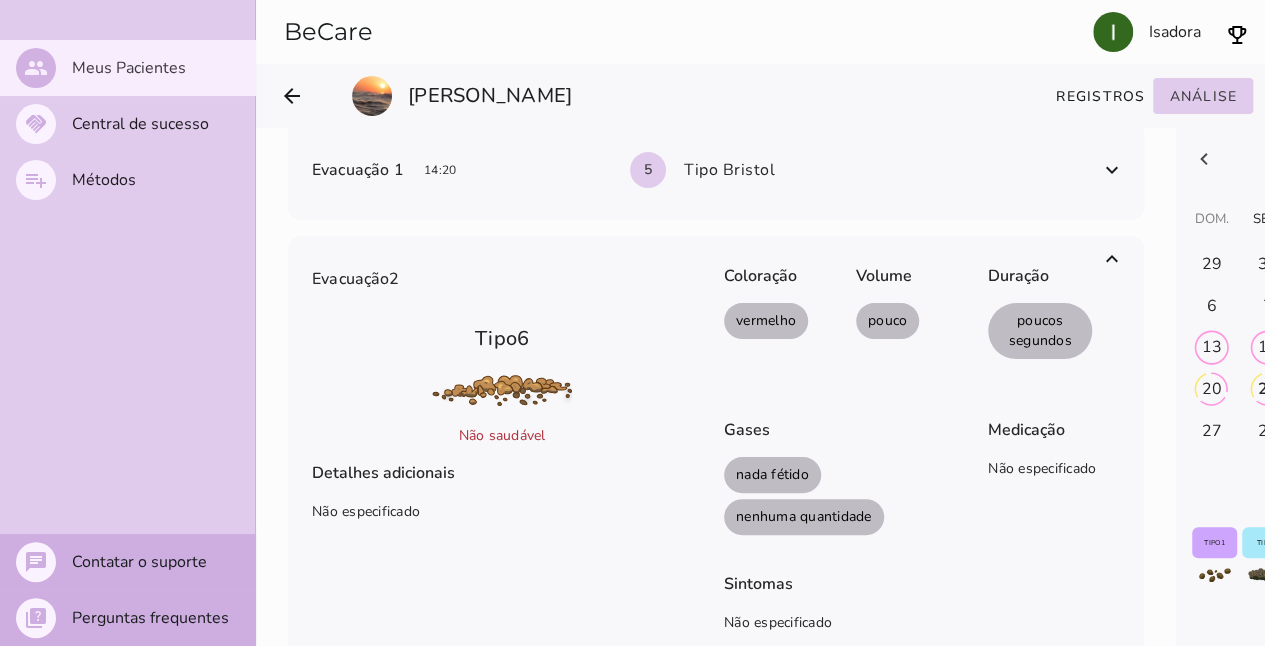 click at bounding box center [1112, 259] 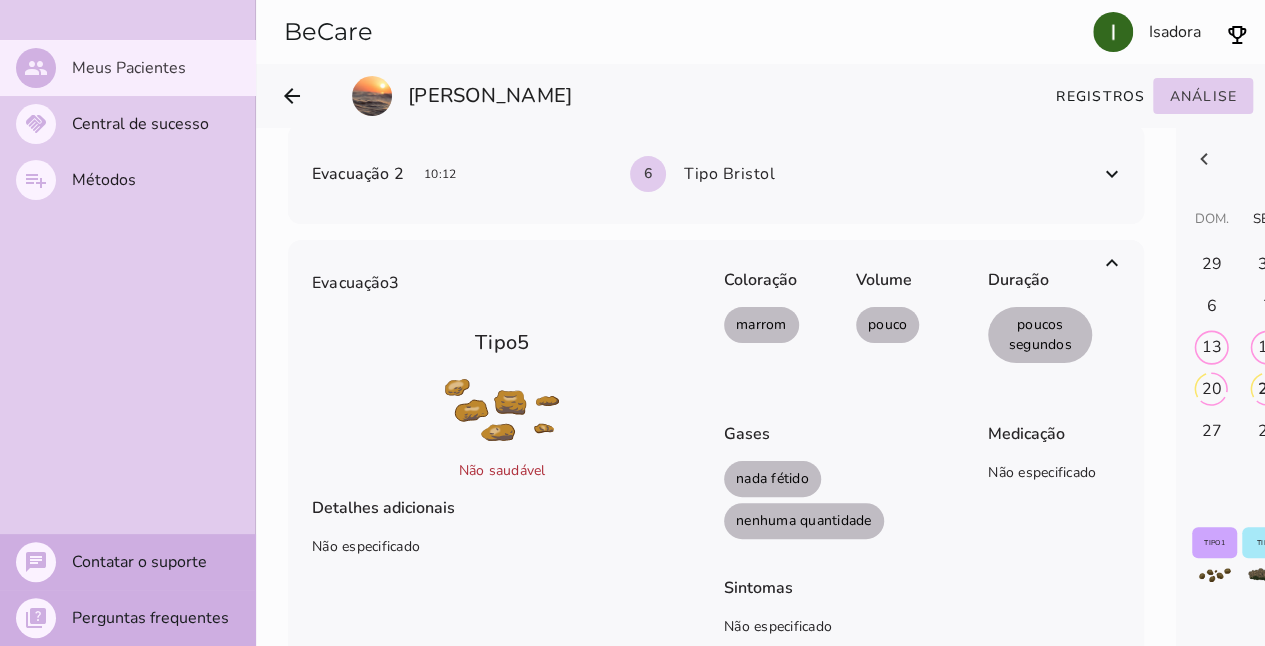 scroll, scrollTop: 0, scrollLeft: 0, axis: both 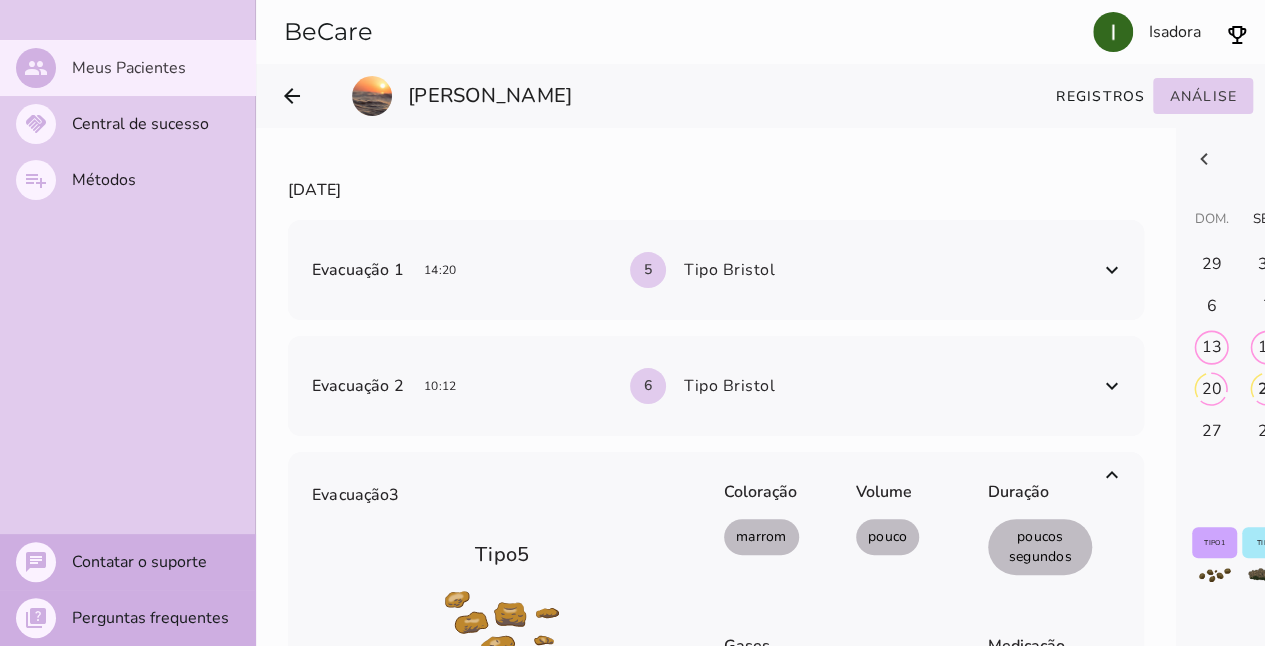 click at bounding box center (1112, 270) 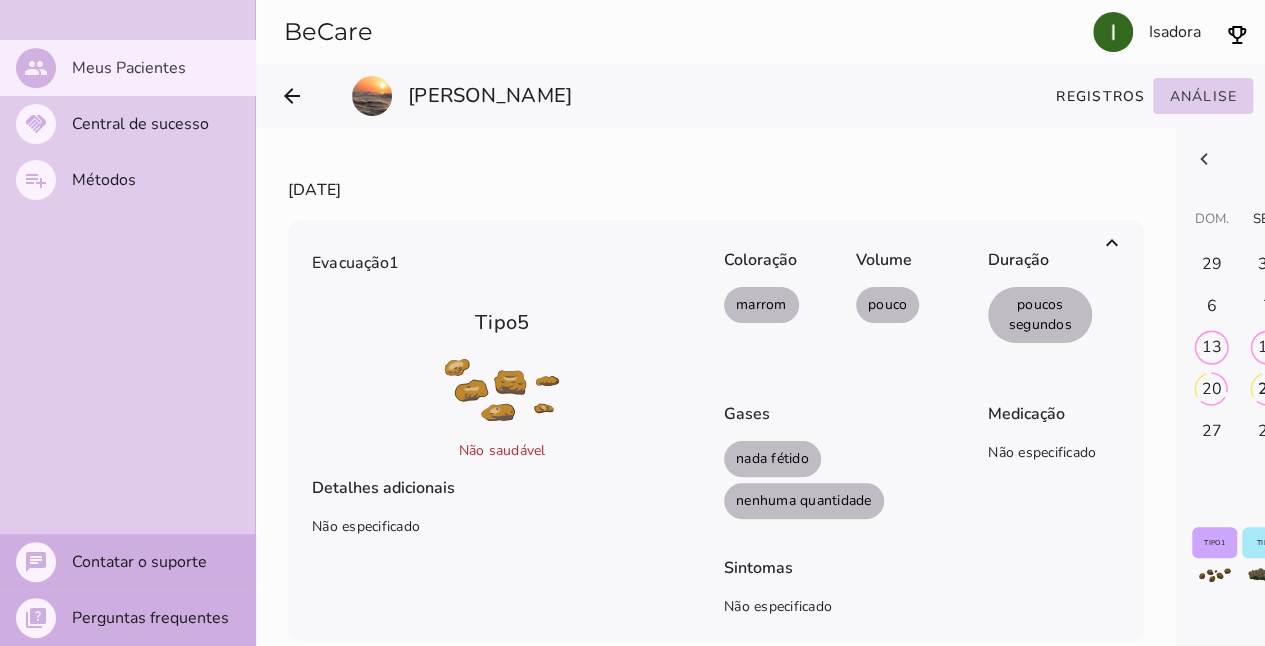 click at bounding box center (1112, 243) 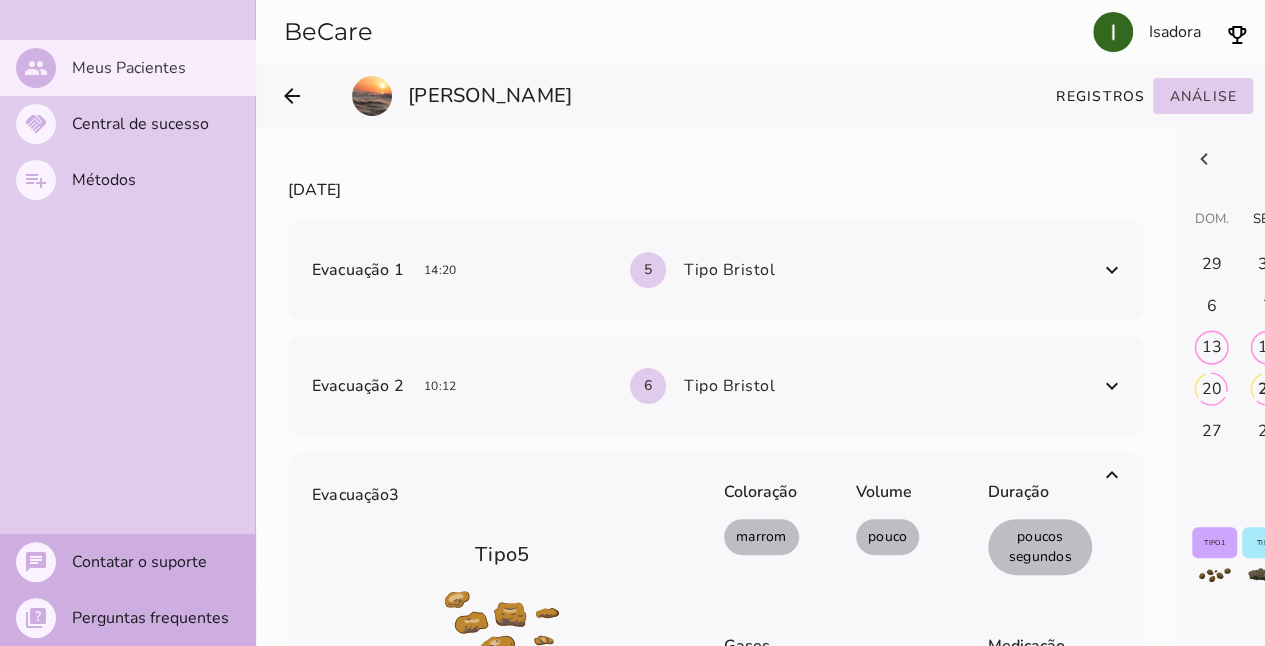 click at bounding box center [1112, 386] 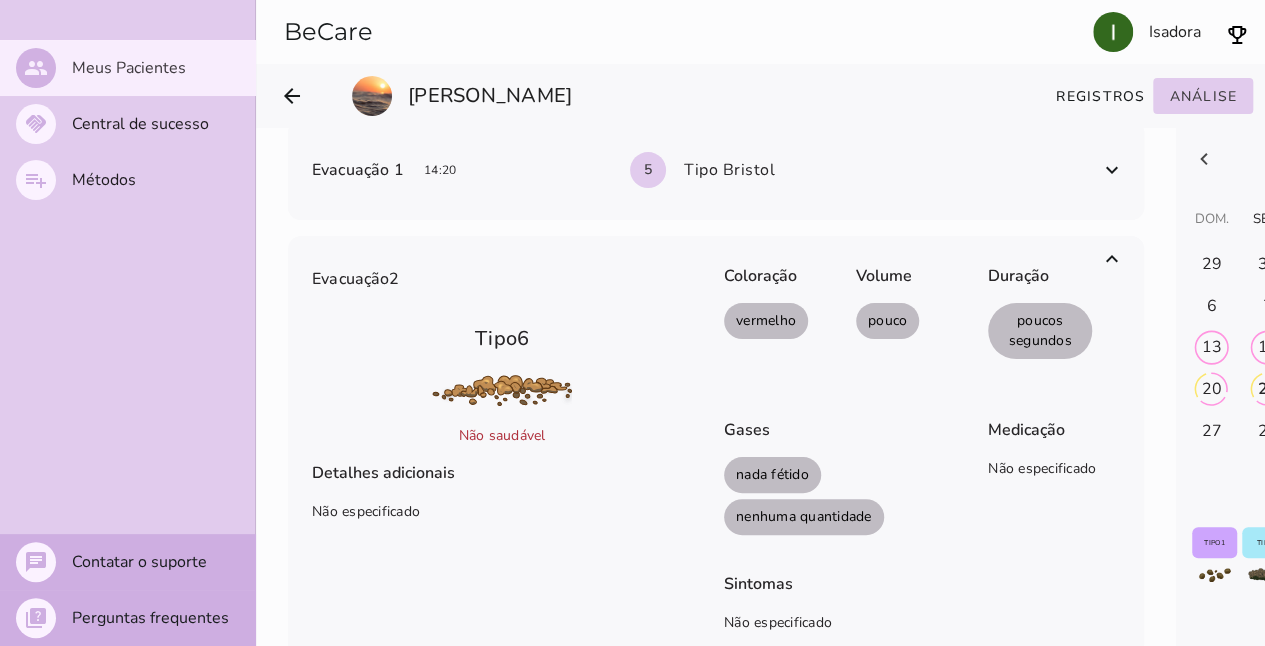 scroll, scrollTop: 0, scrollLeft: 0, axis: both 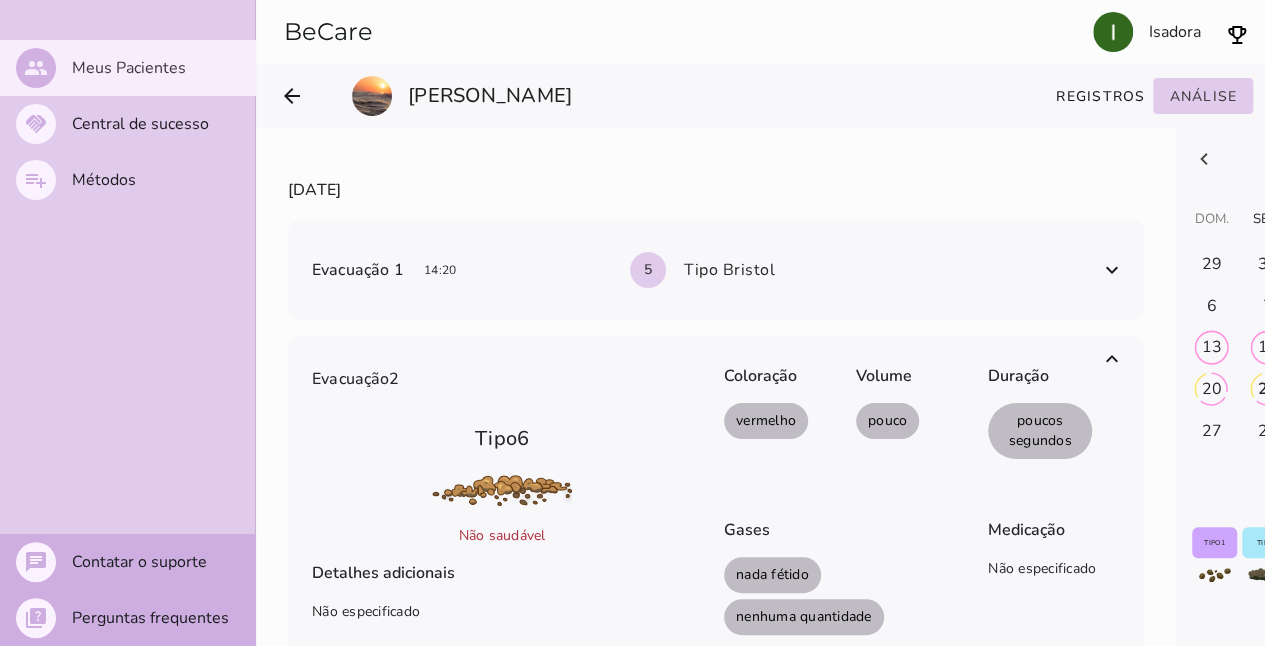 click on "Evacuação  2
Tipo  6
Não saudável
Detalhes adicionais
Não especificado
Coloração
vermelho
Volume
pouco
Duração
poucos segundos
Gases
nada fétido     nenhuma quantidade
Medicação
Não especificado
[GEOGRAPHIC_DATA]
Não especificado" at bounding box center [716, 549] 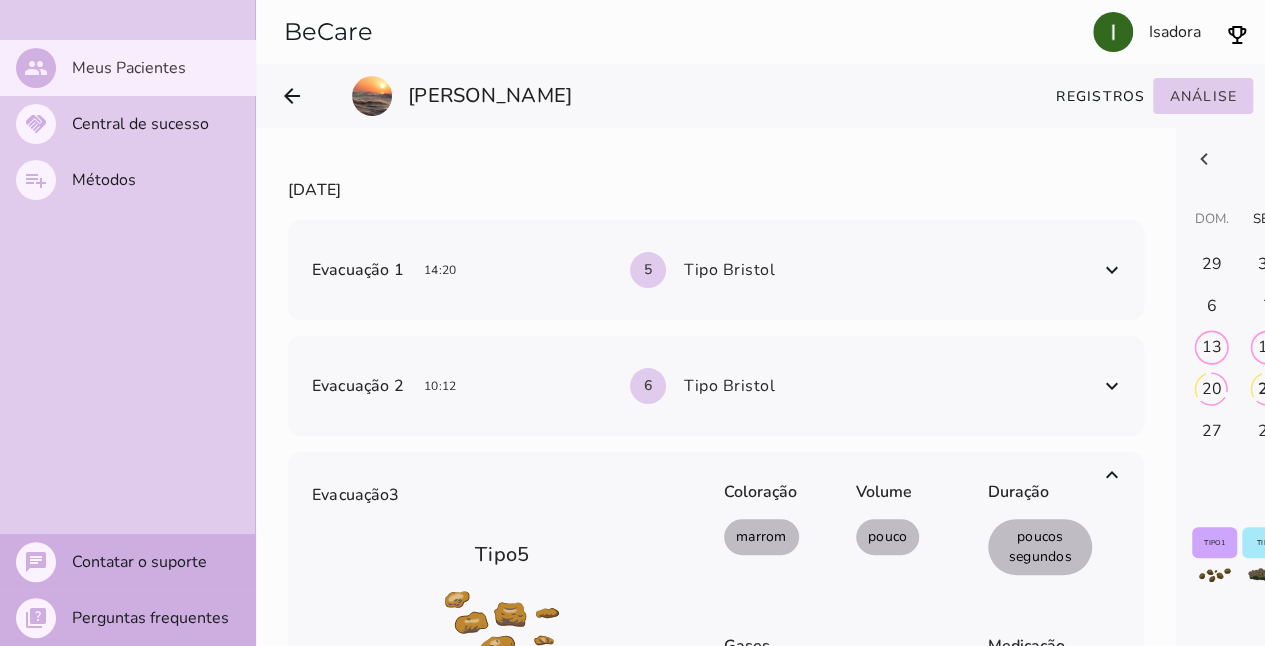 click at bounding box center (1112, 386) 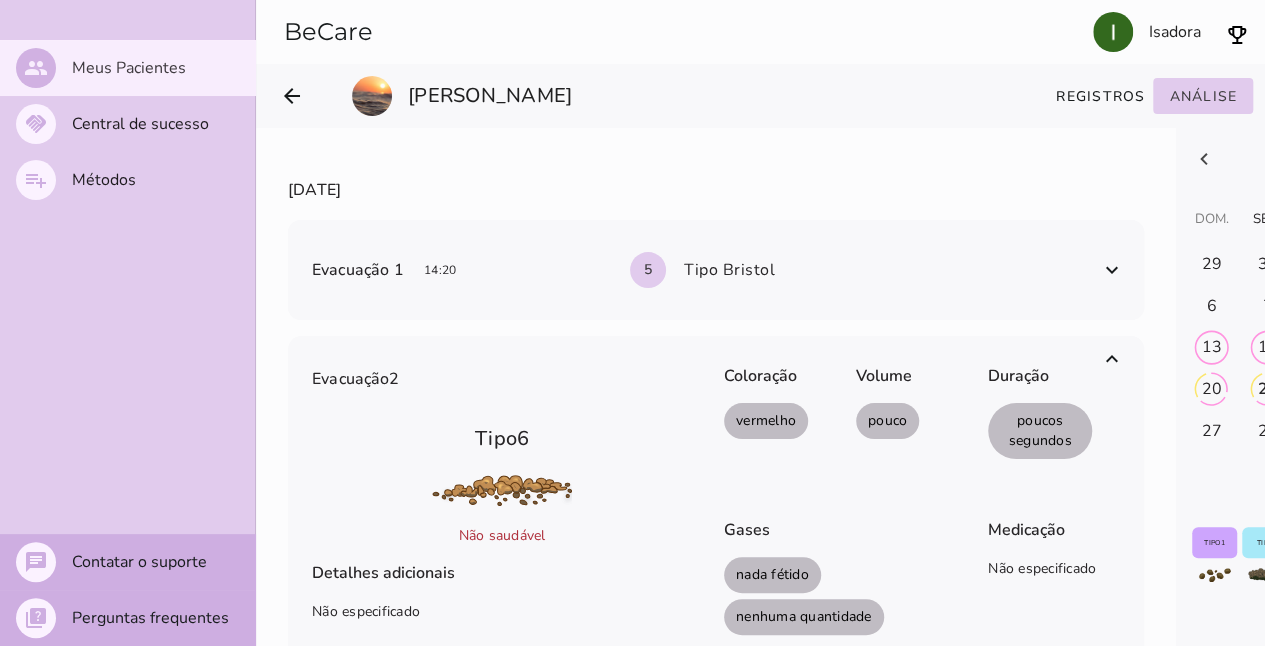 click at bounding box center [1112, 359] 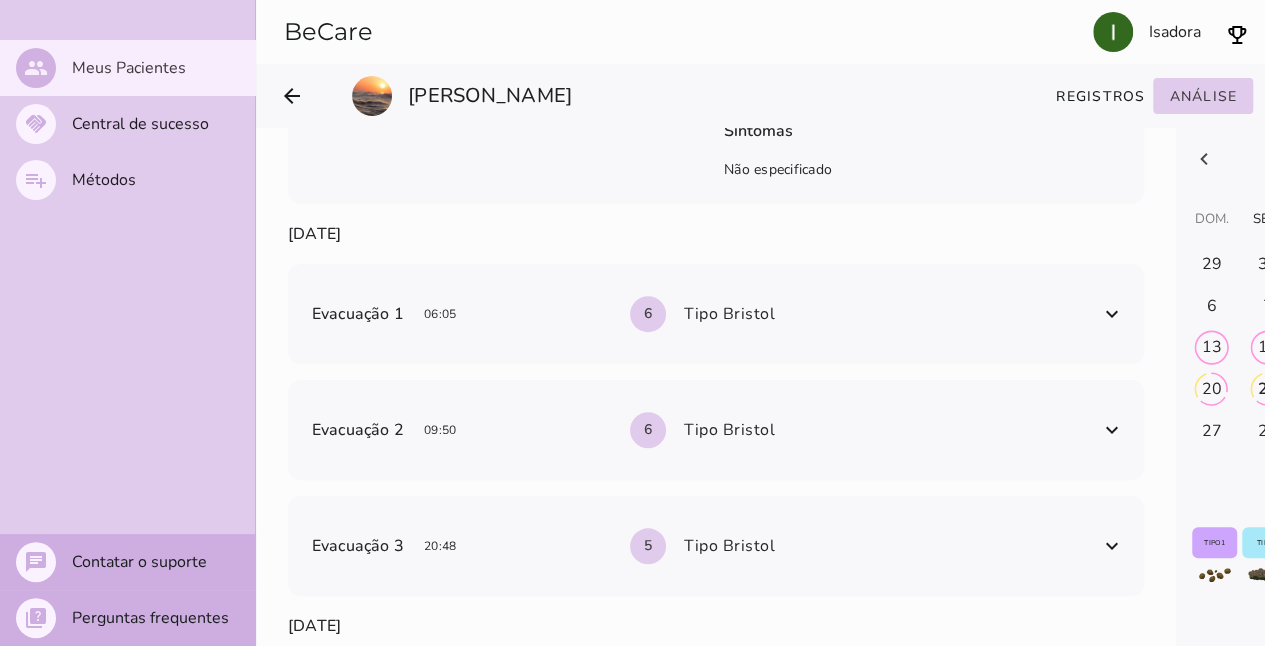 scroll, scrollTop: 700, scrollLeft: 0, axis: vertical 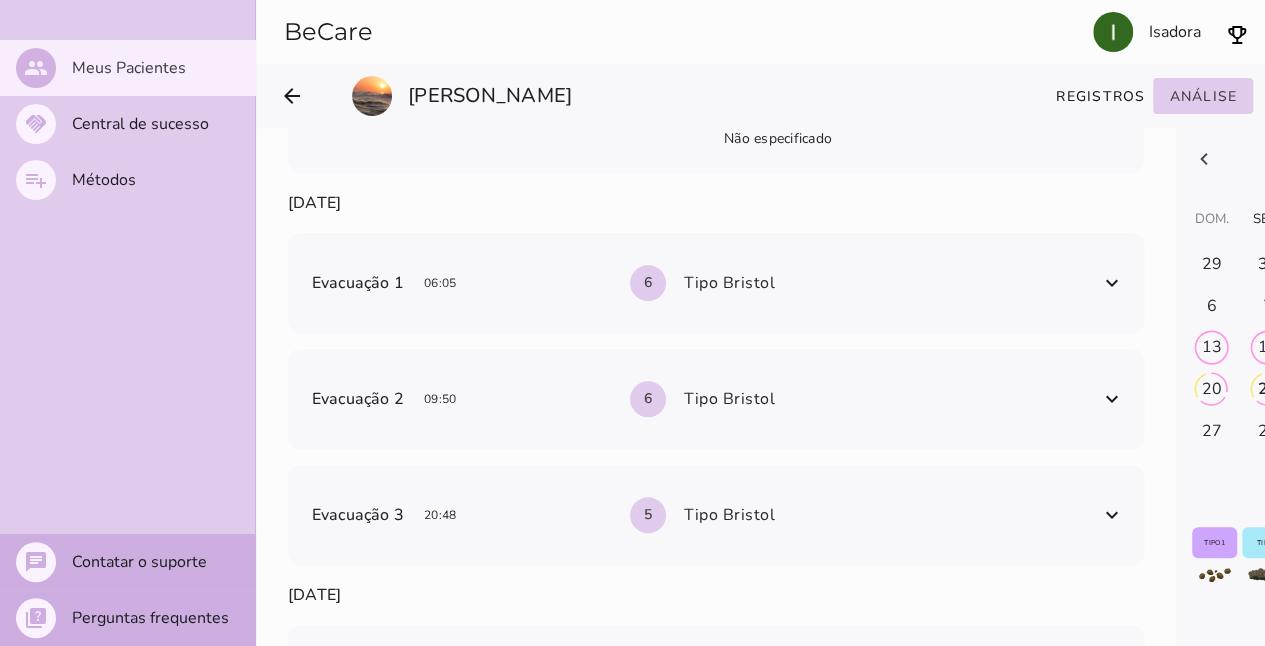 click at bounding box center [1112, 283] 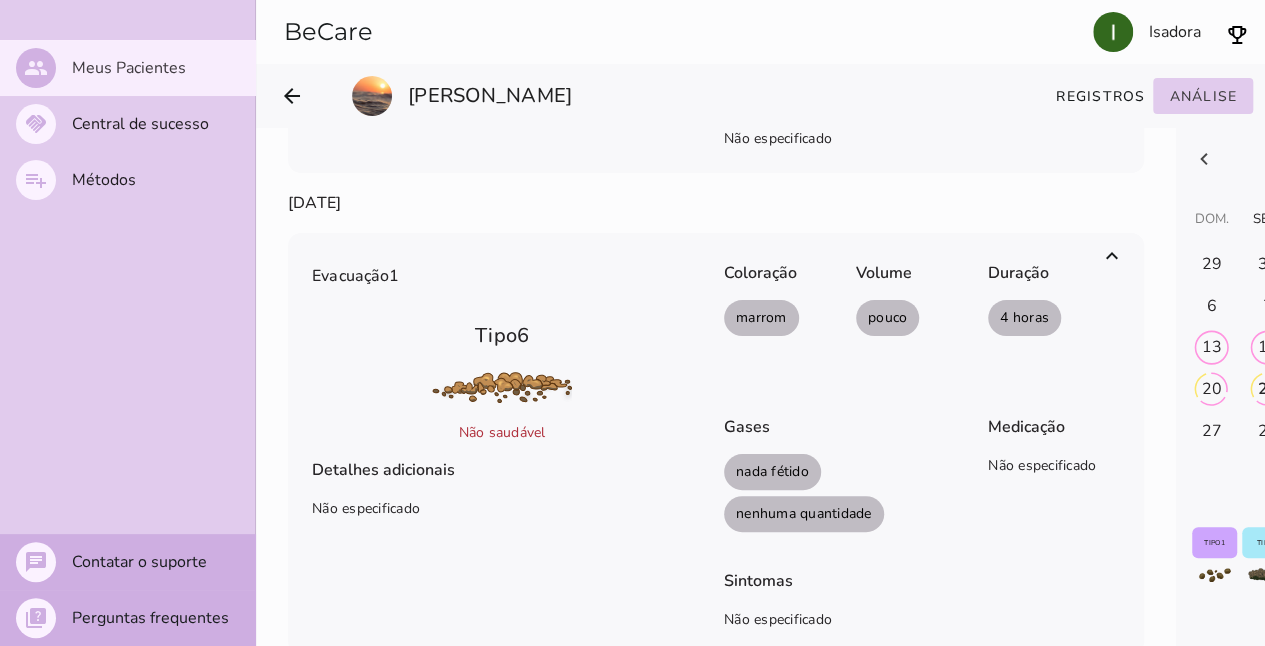 click at bounding box center [1112, 256] 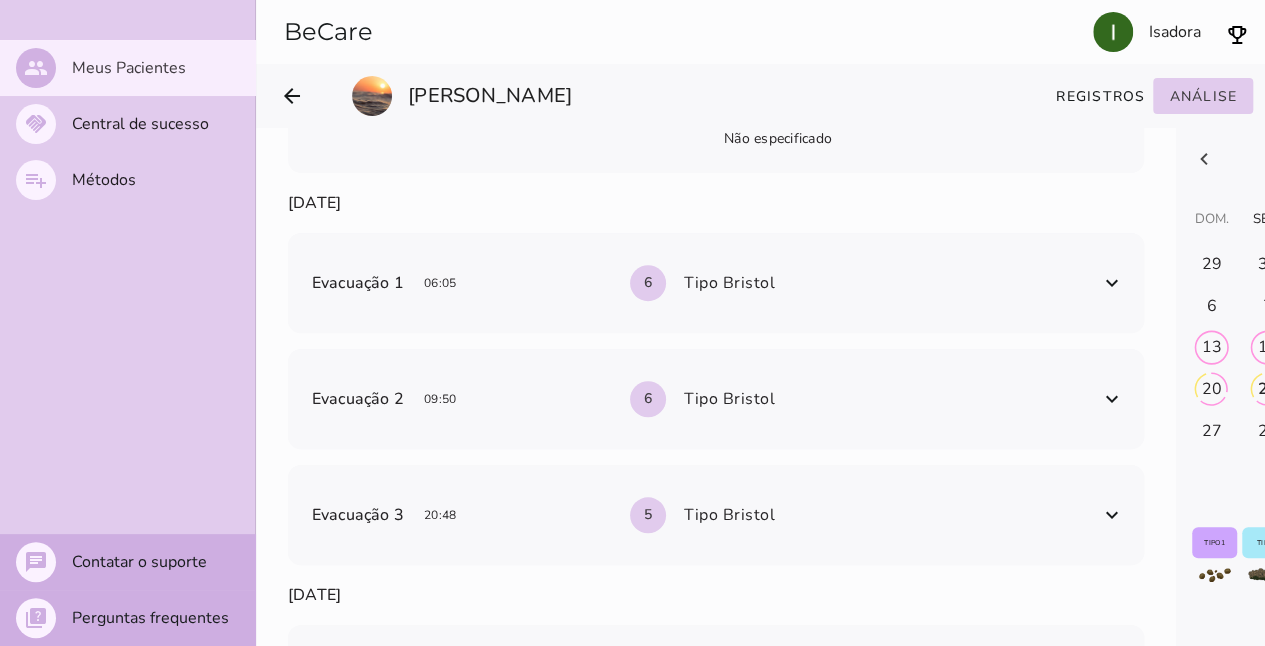 click at bounding box center (1112, 399) 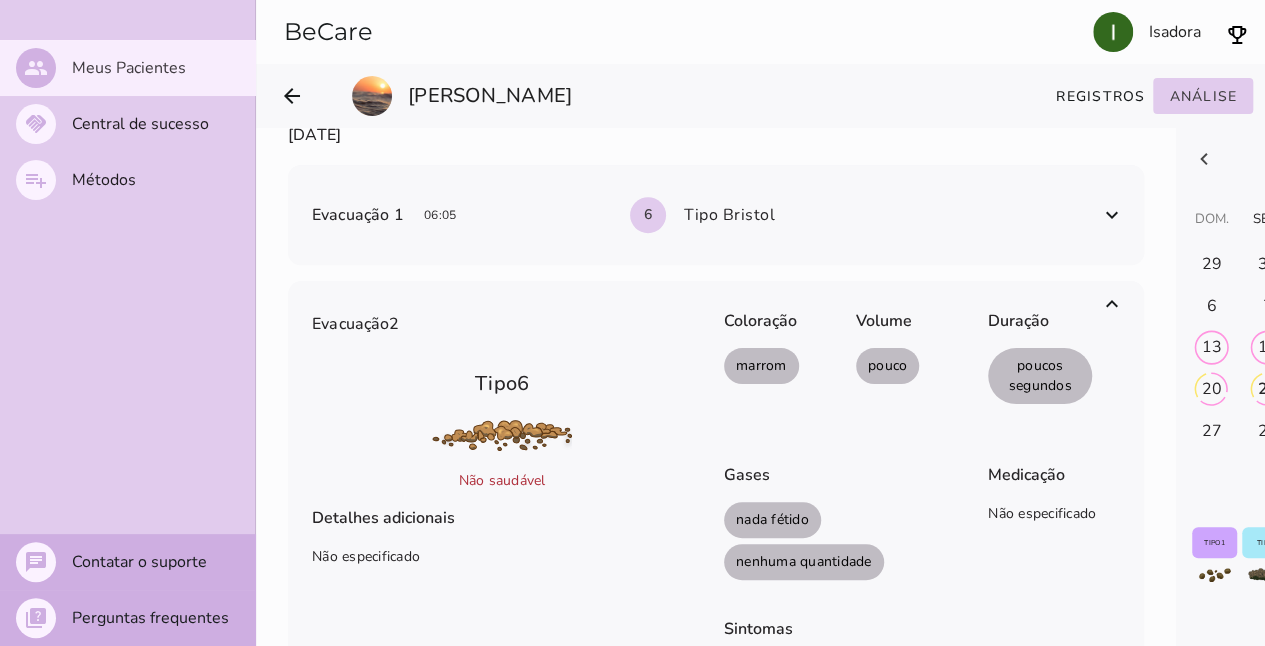 scroll, scrollTop: 800, scrollLeft: 0, axis: vertical 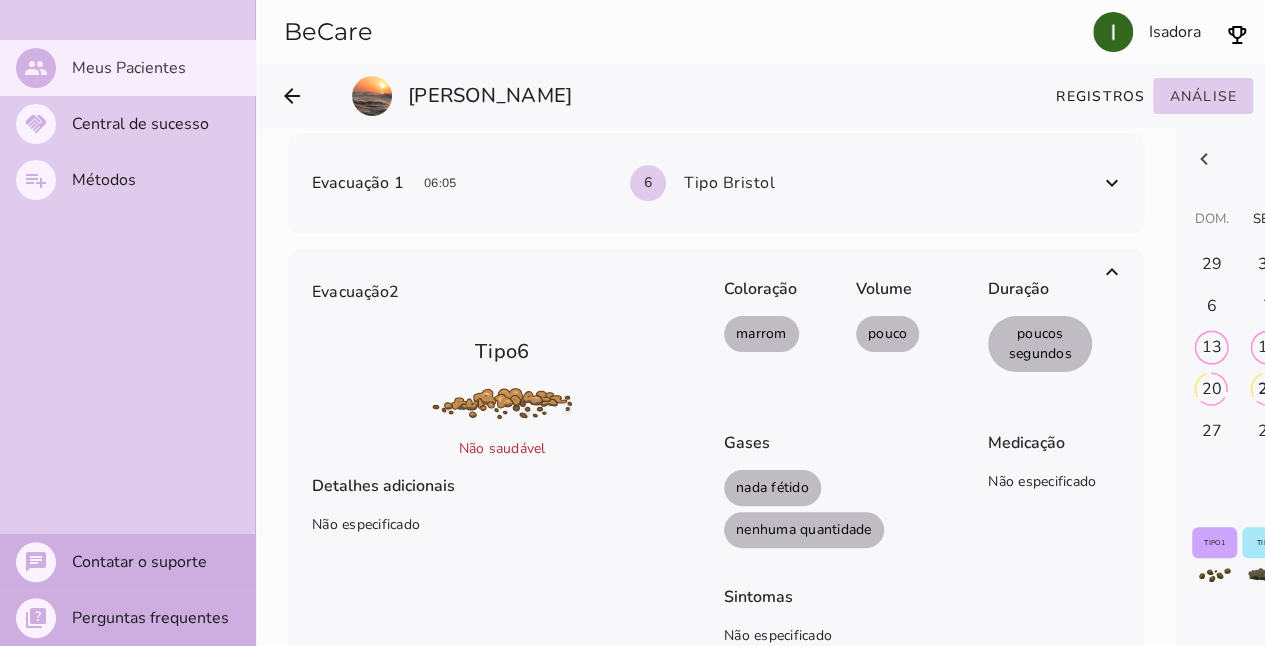 click at bounding box center (1112, 272) 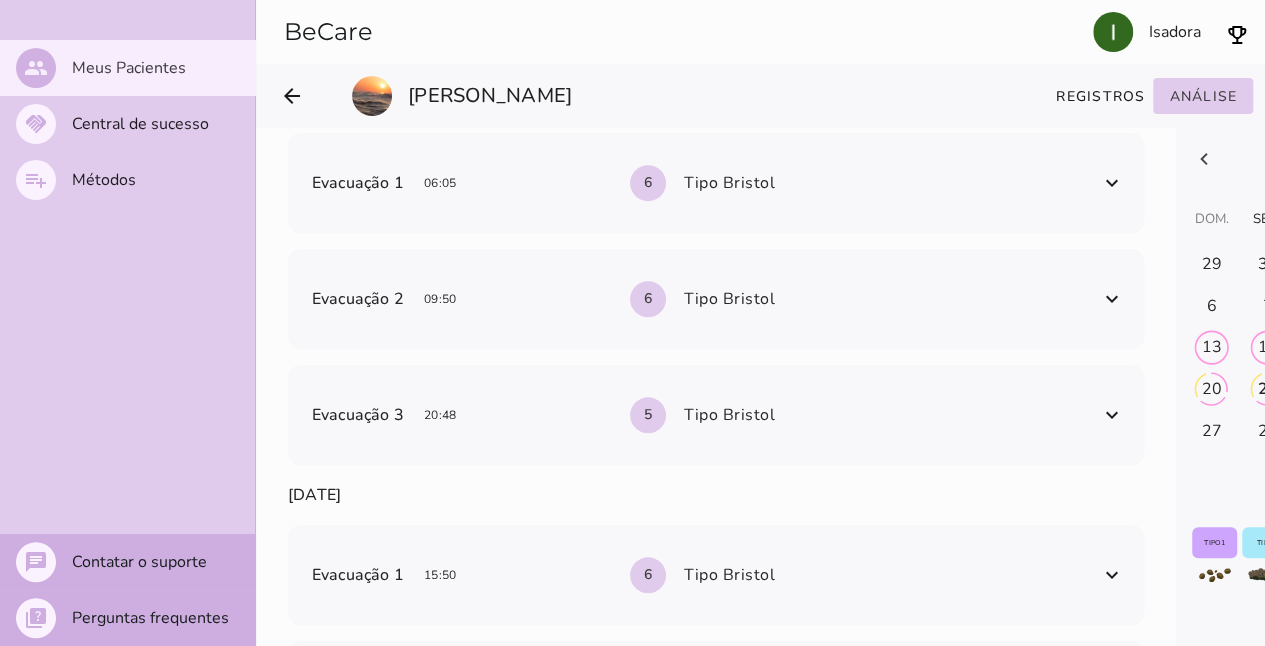 click at bounding box center [1112, 183] 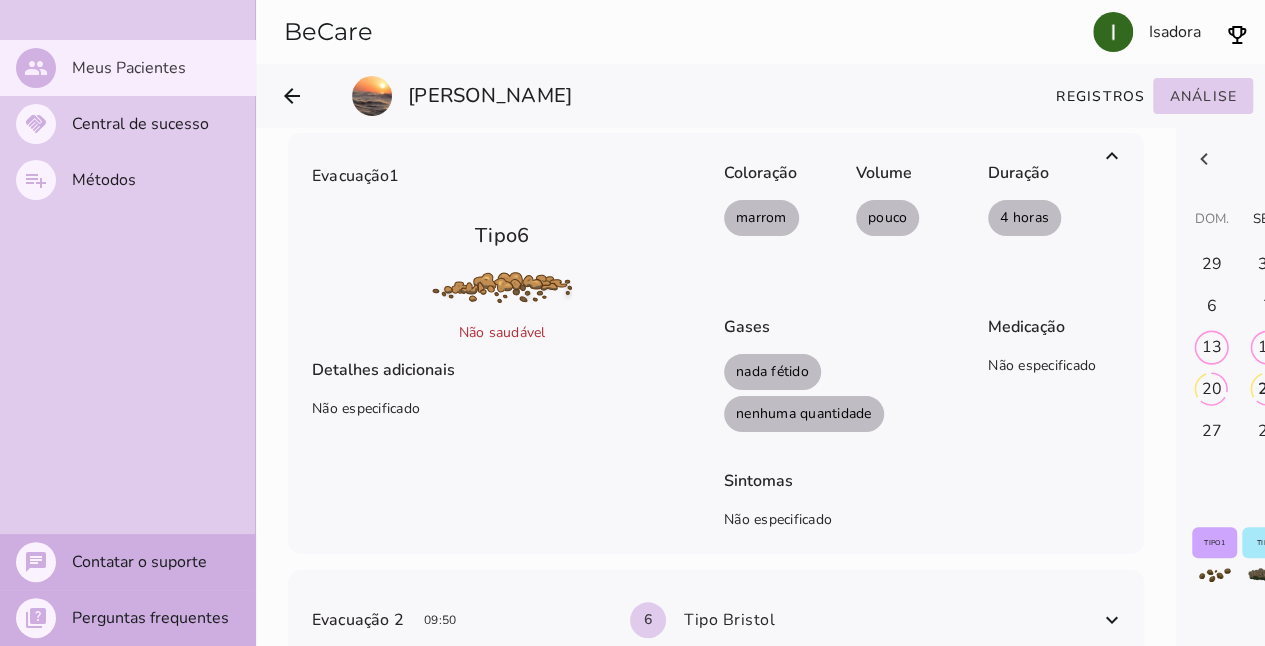 click at bounding box center (1112, 156) 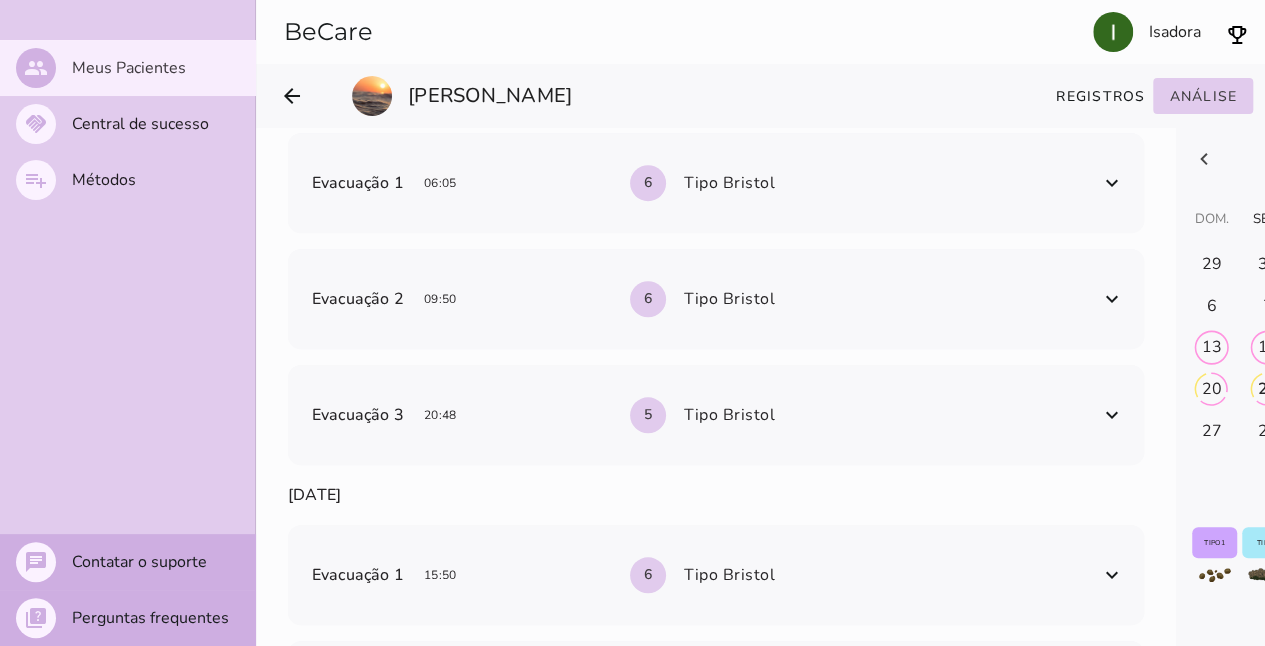 click at bounding box center [1112, 415] 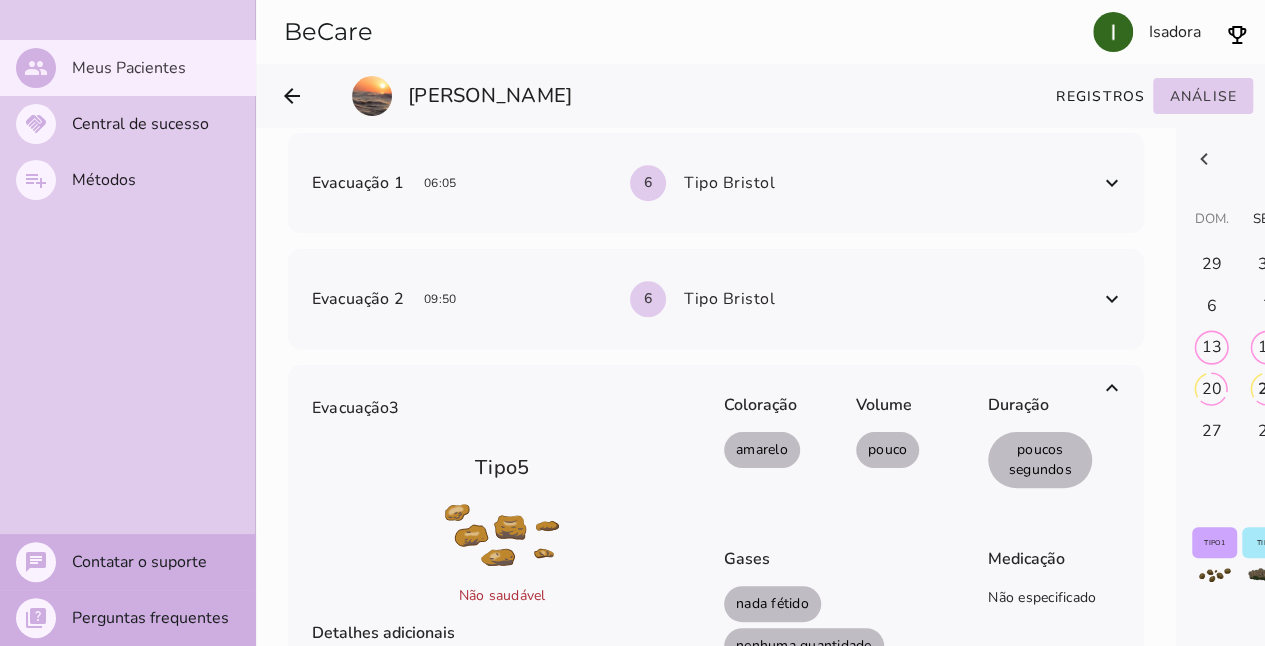 scroll, scrollTop: 900, scrollLeft: 0, axis: vertical 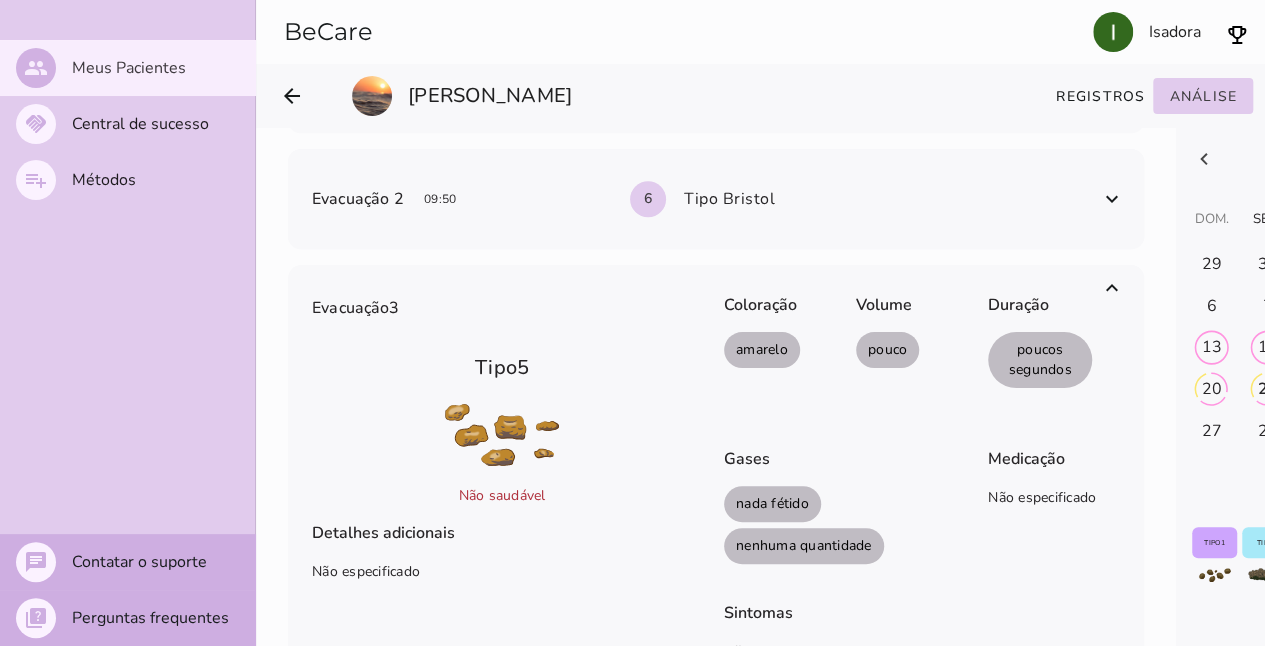 click at bounding box center (1112, 288) 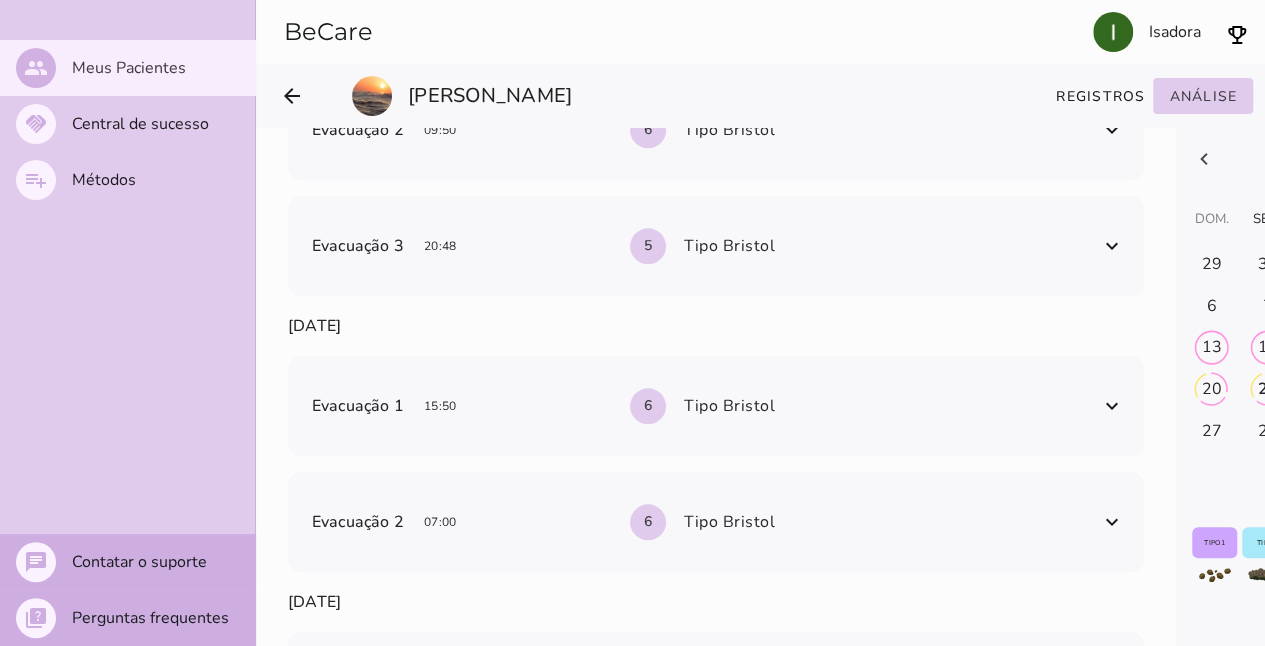 scroll, scrollTop: 1000, scrollLeft: 0, axis: vertical 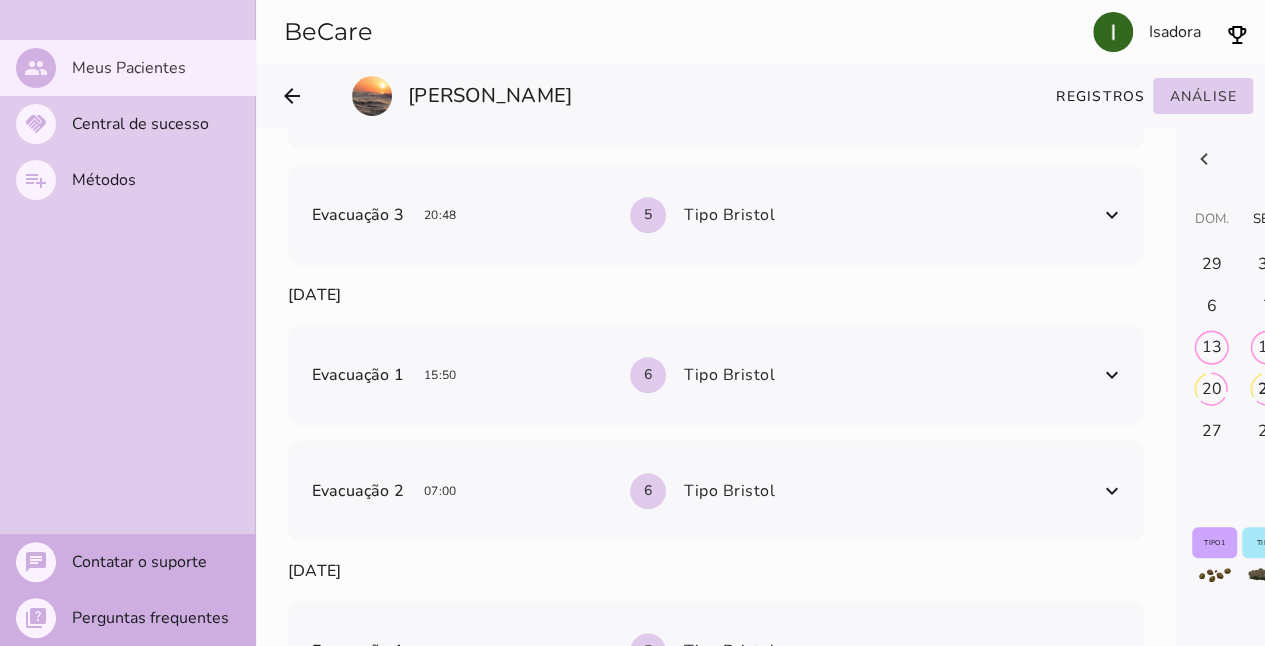 click at bounding box center [1112, 375] 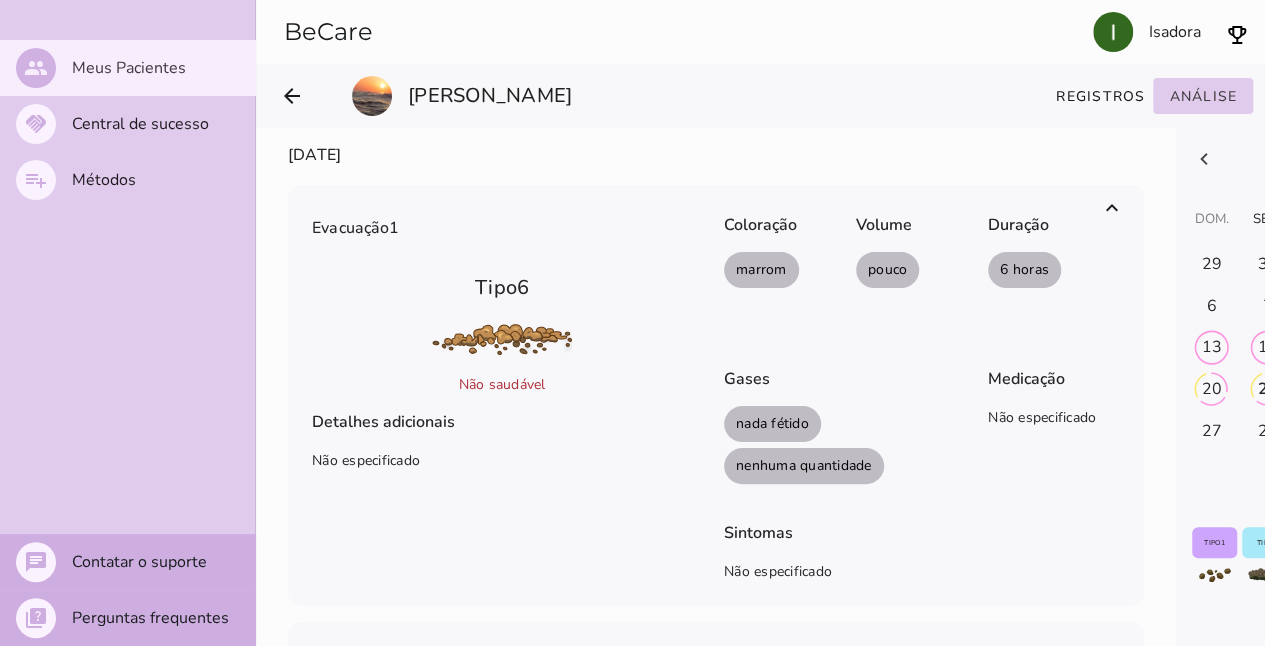 scroll, scrollTop: 1100, scrollLeft: 0, axis: vertical 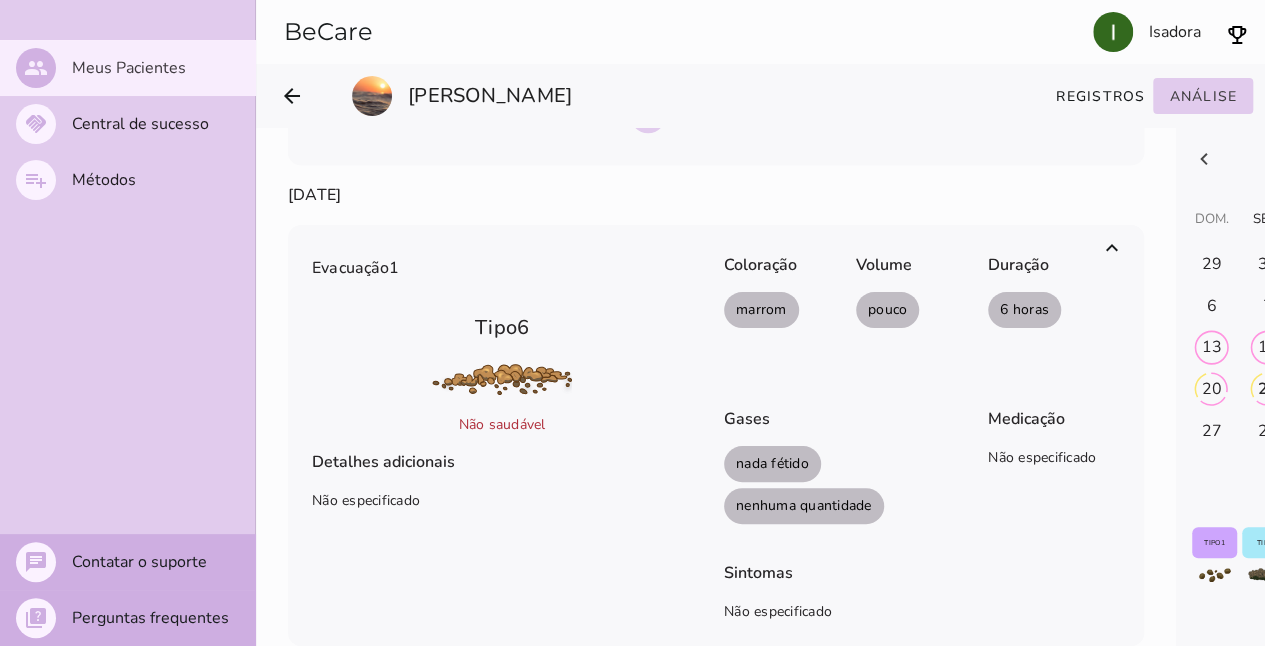 click at bounding box center (1112, 248) 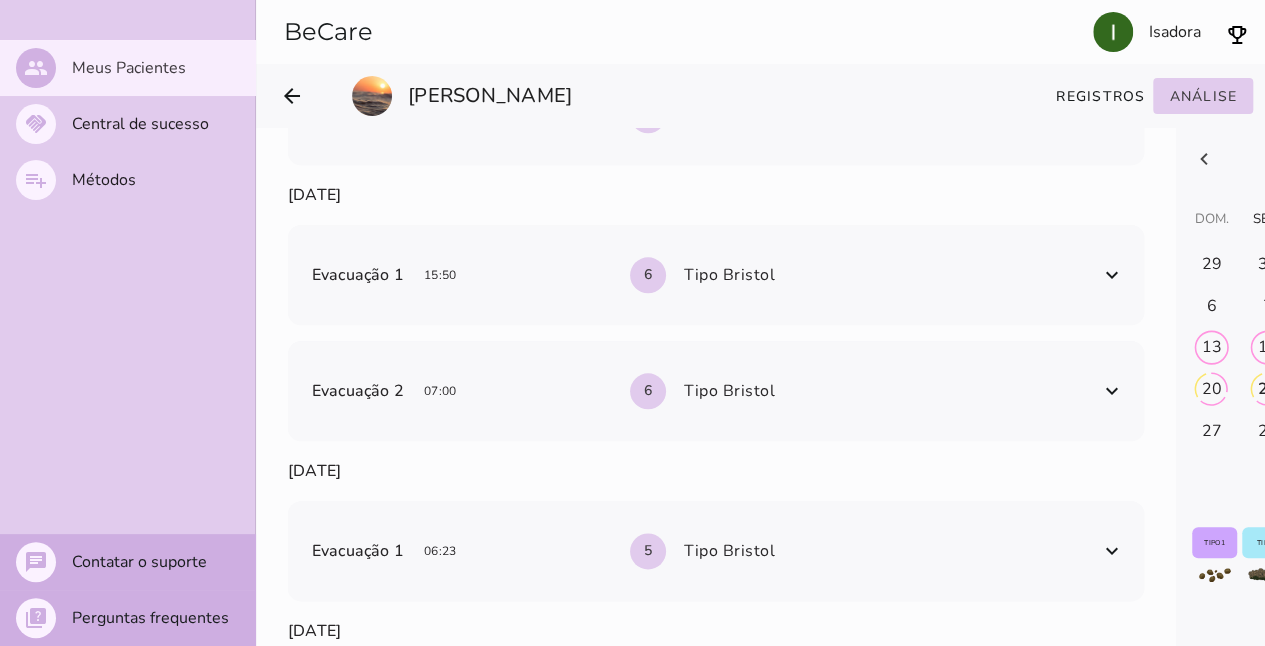 click at bounding box center (1112, 391) 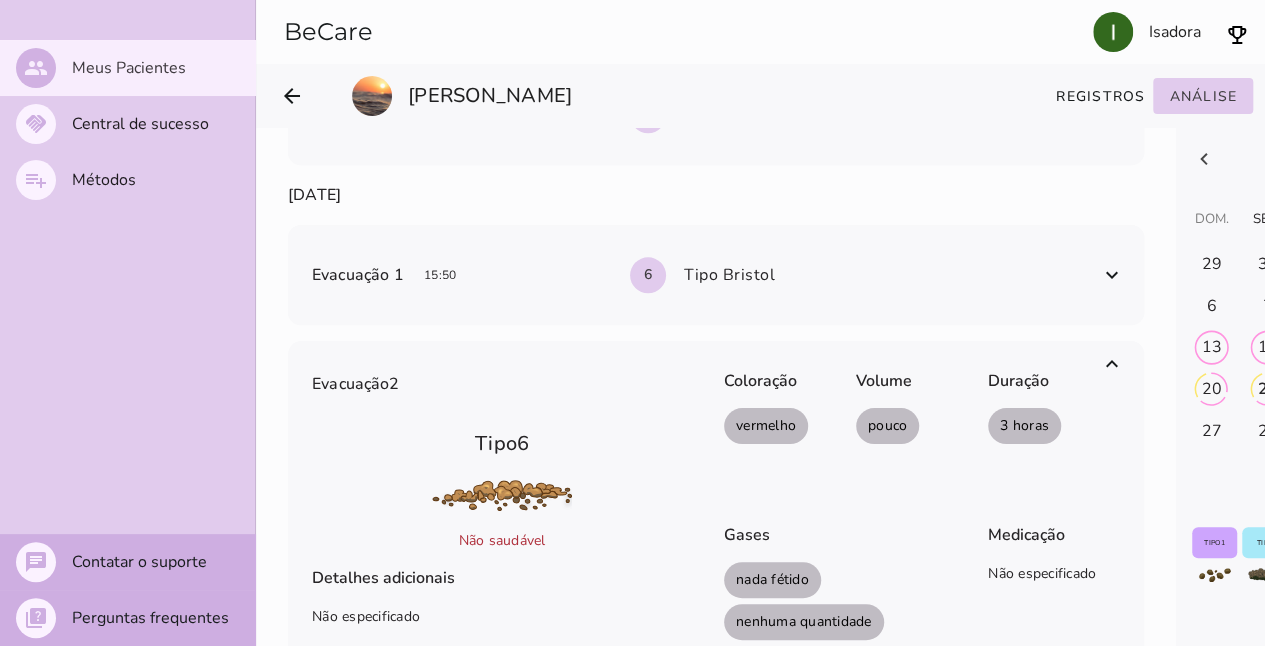 scroll, scrollTop: 1200, scrollLeft: 0, axis: vertical 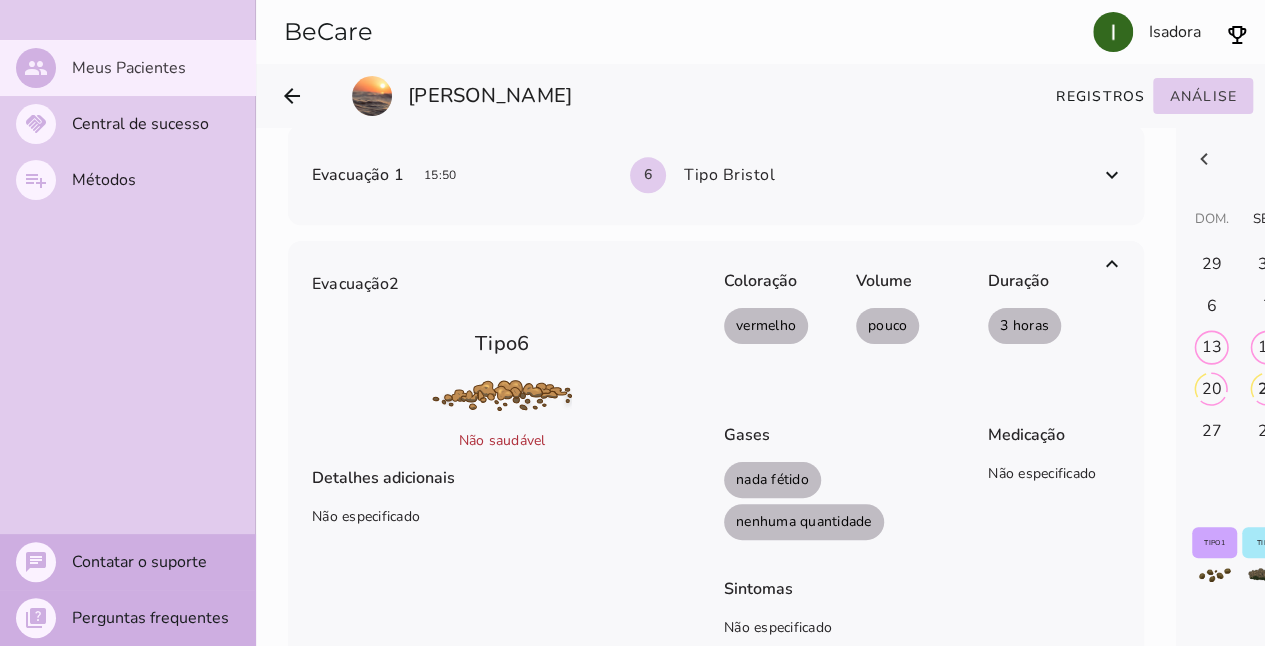 click at bounding box center (1112, 264) 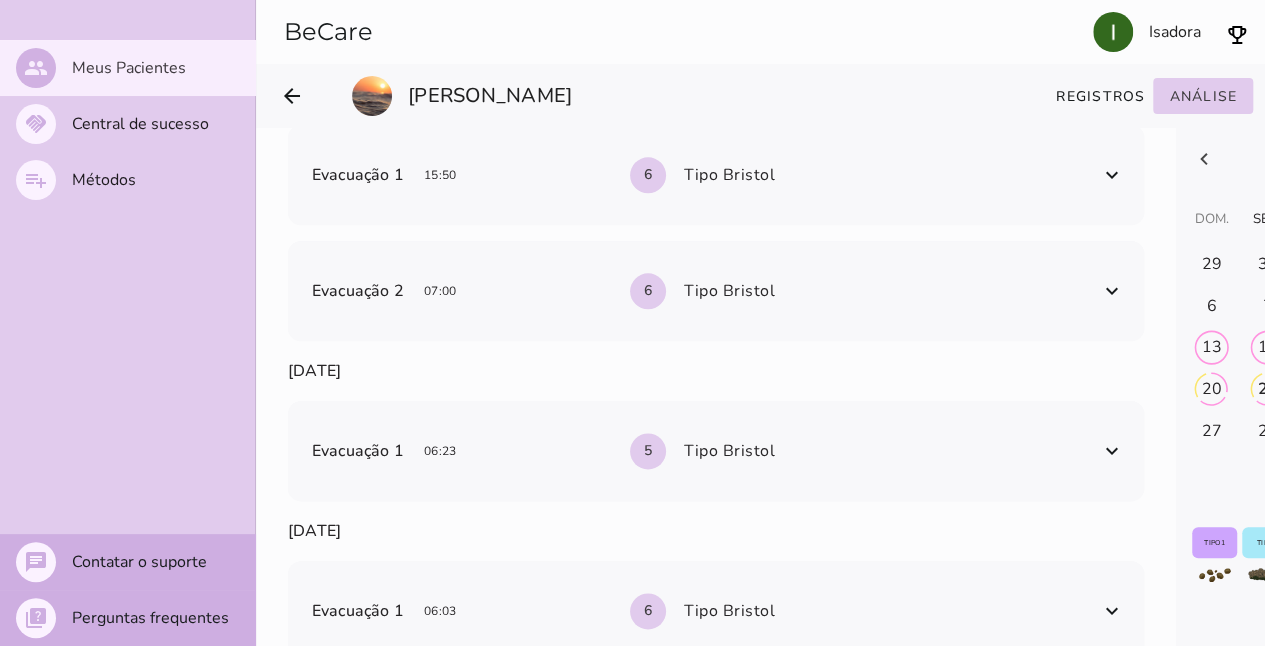 click at bounding box center (1112, 291) 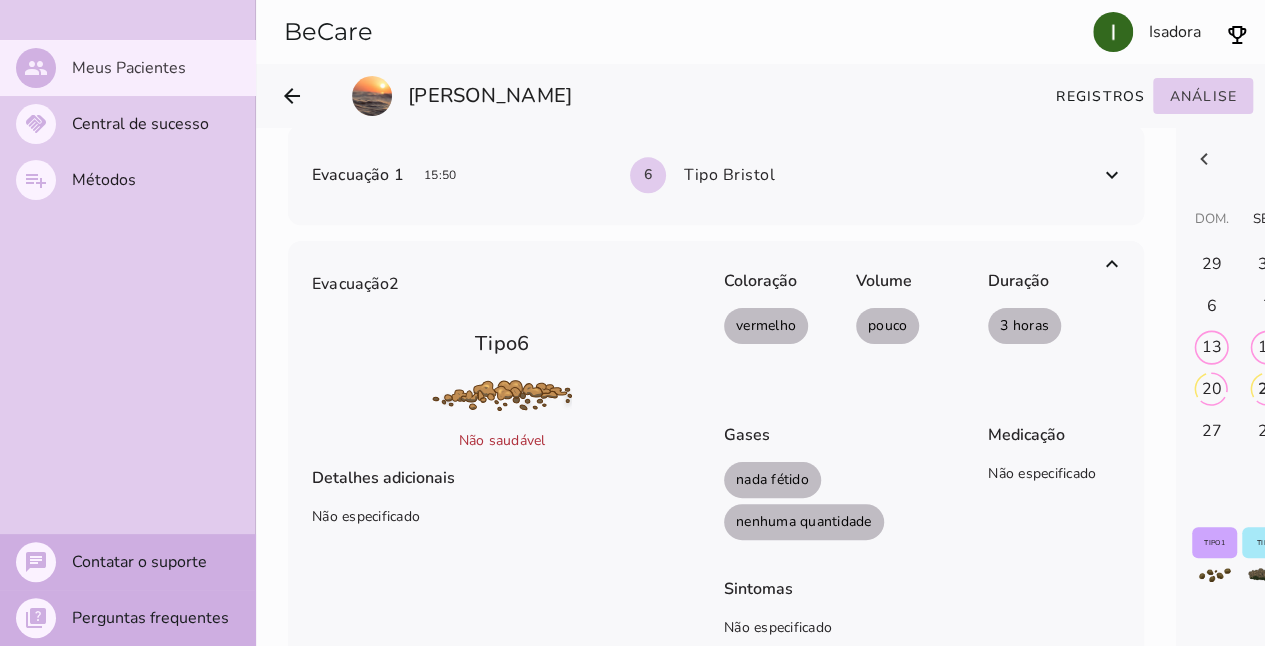 click at bounding box center [1112, 264] 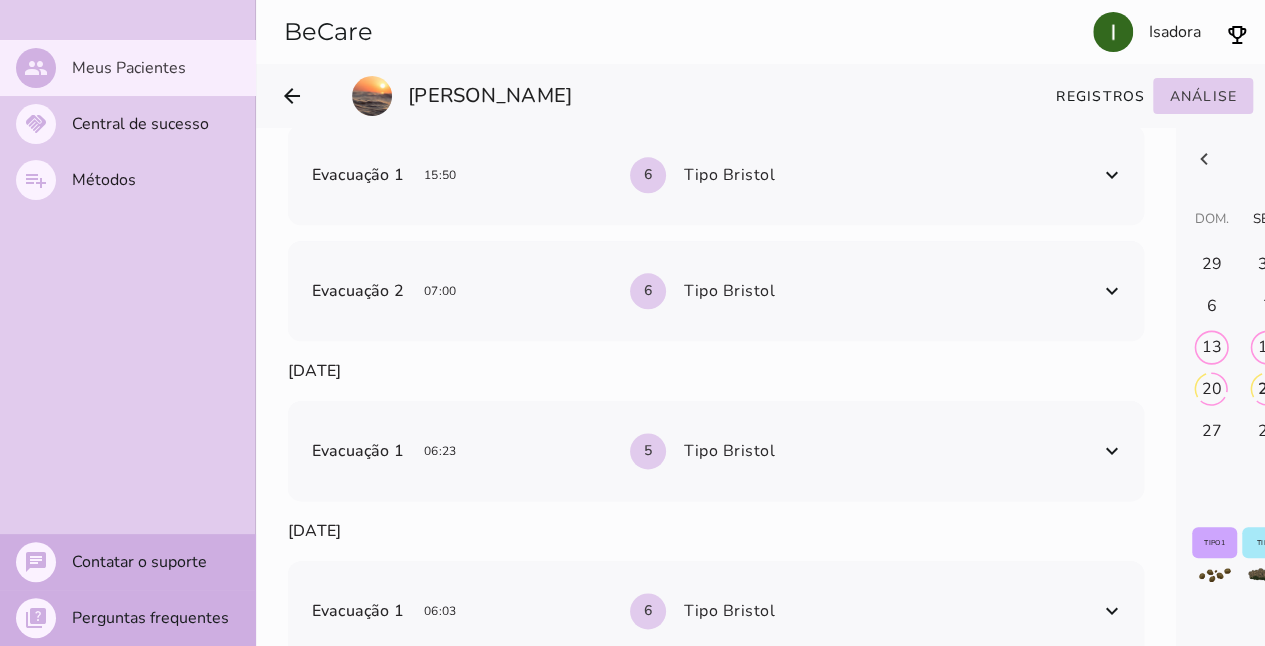 click on "Evacuação   2
07:00
6
Tipo Bristol" at bounding box center [716, 291] 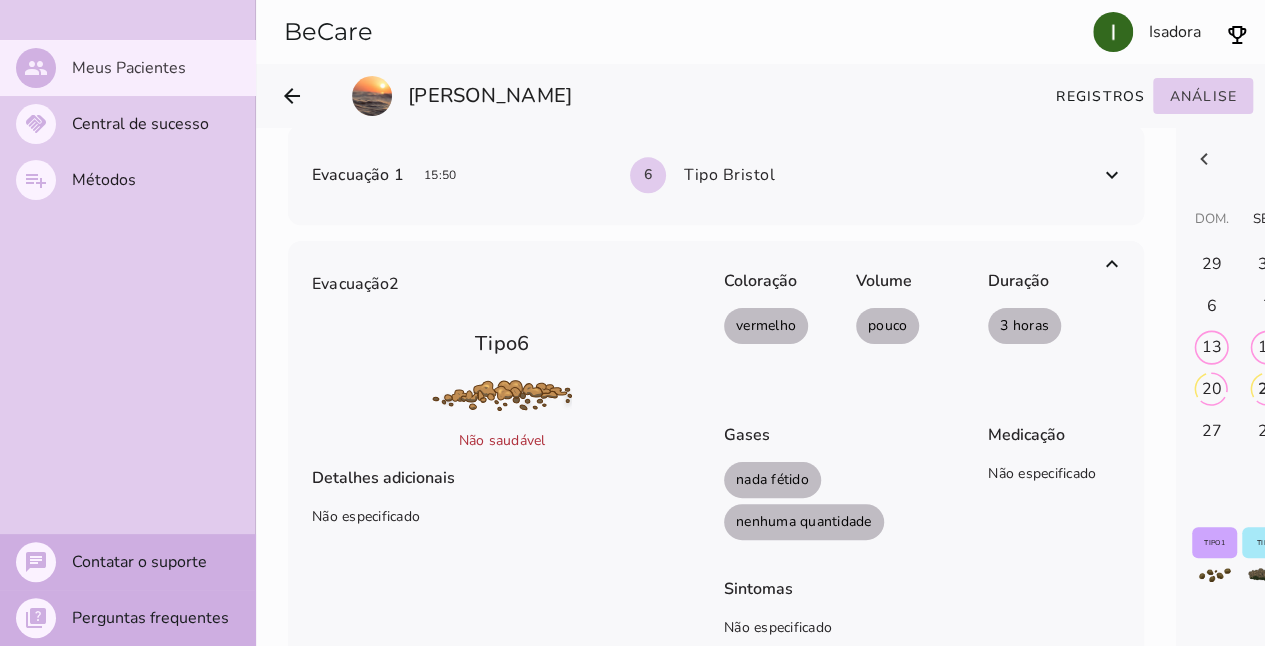 click at bounding box center (1112, 264) 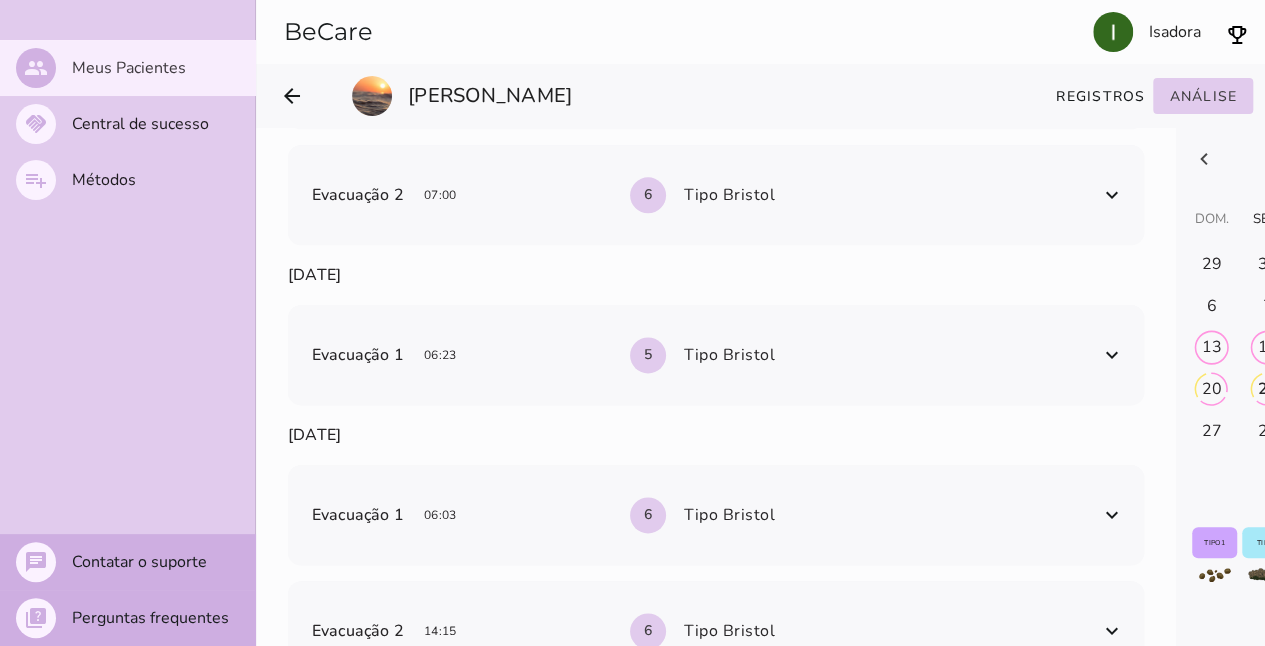 scroll, scrollTop: 1300, scrollLeft: 0, axis: vertical 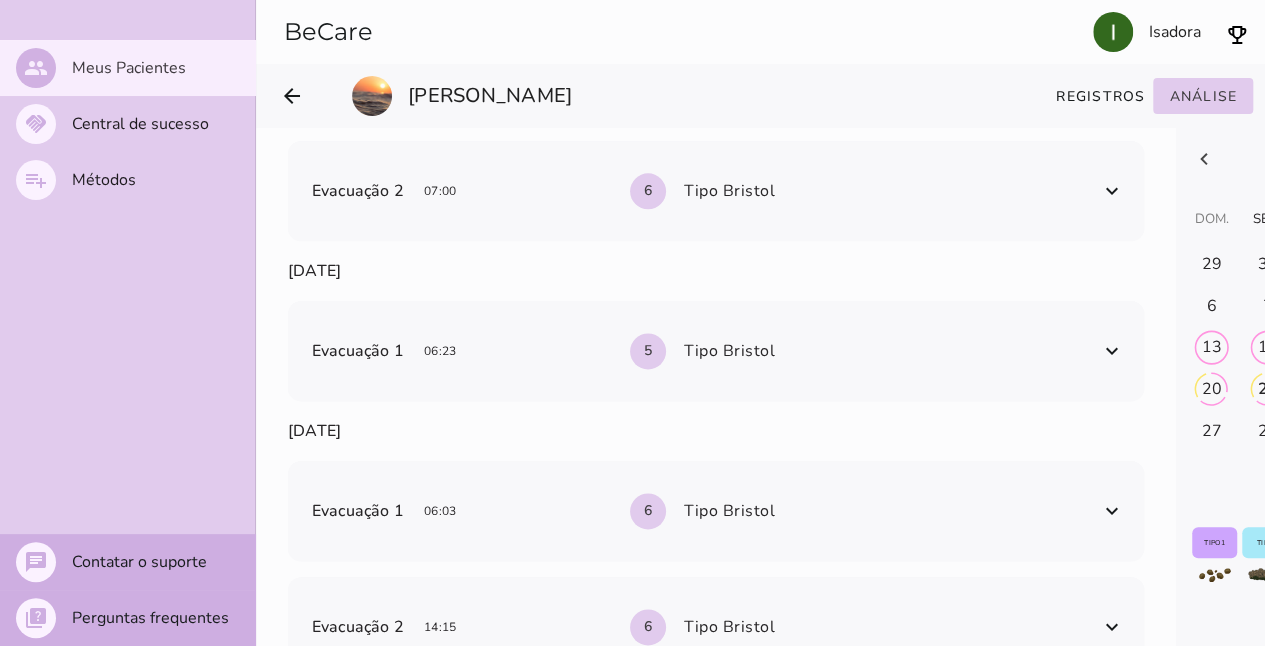 click at bounding box center (1112, 351) 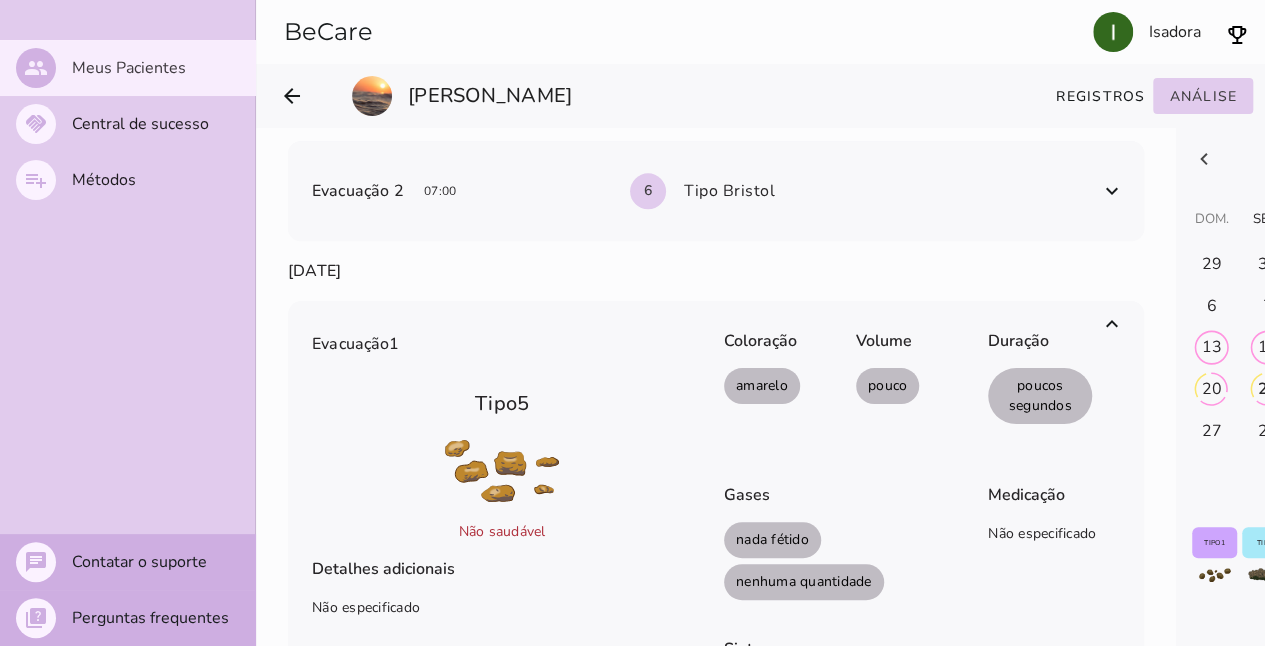 click at bounding box center (1112, 324) 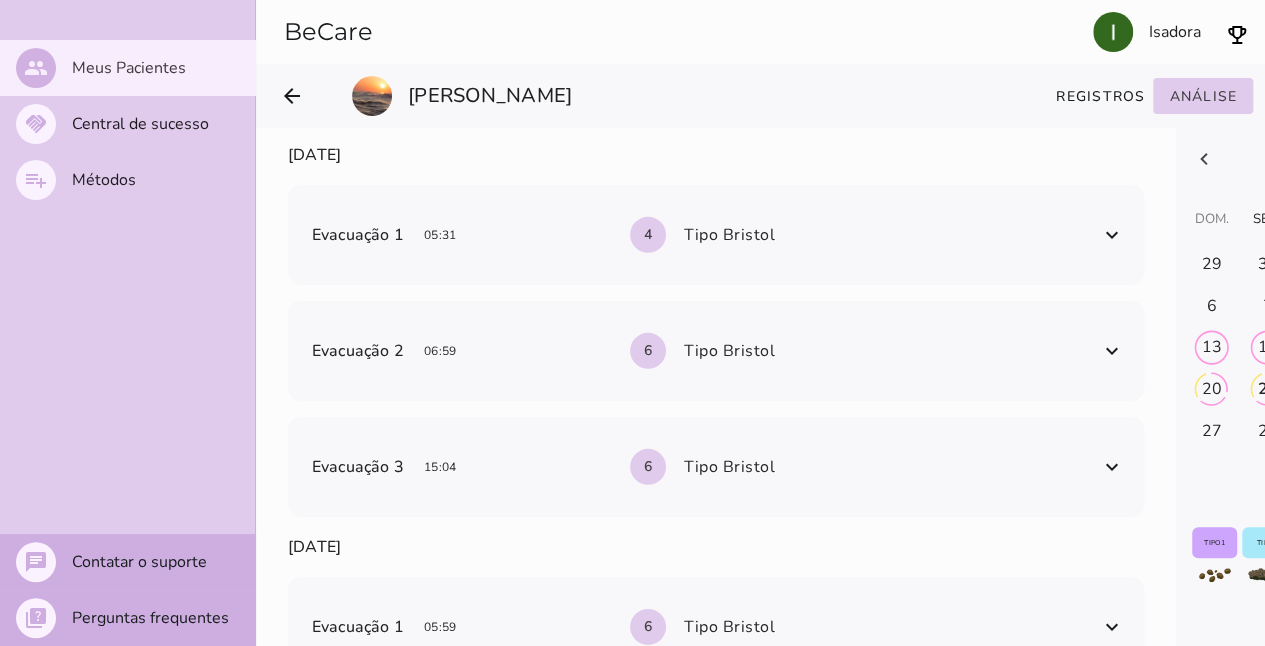 scroll, scrollTop: 3000, scrollLeft: 0, axis: vertical 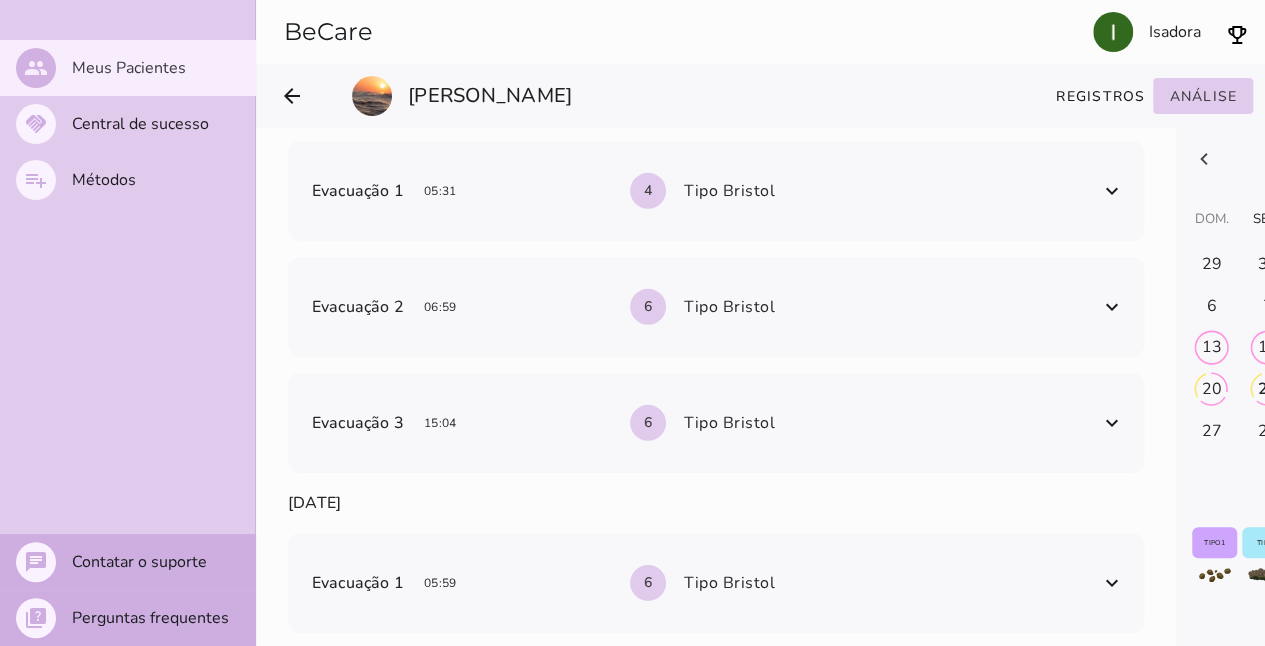 click at bounding box center (1112, 423) 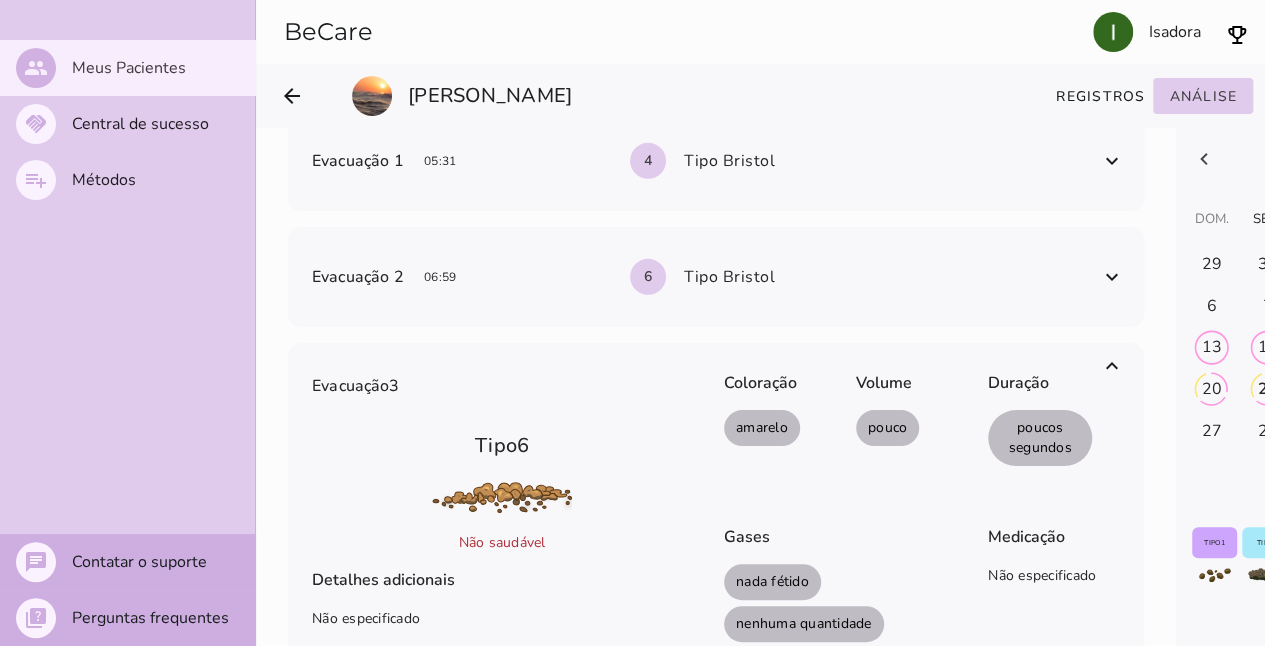 scroll, scrollTop: 3000, scrollLeft: 0, axis: vertical 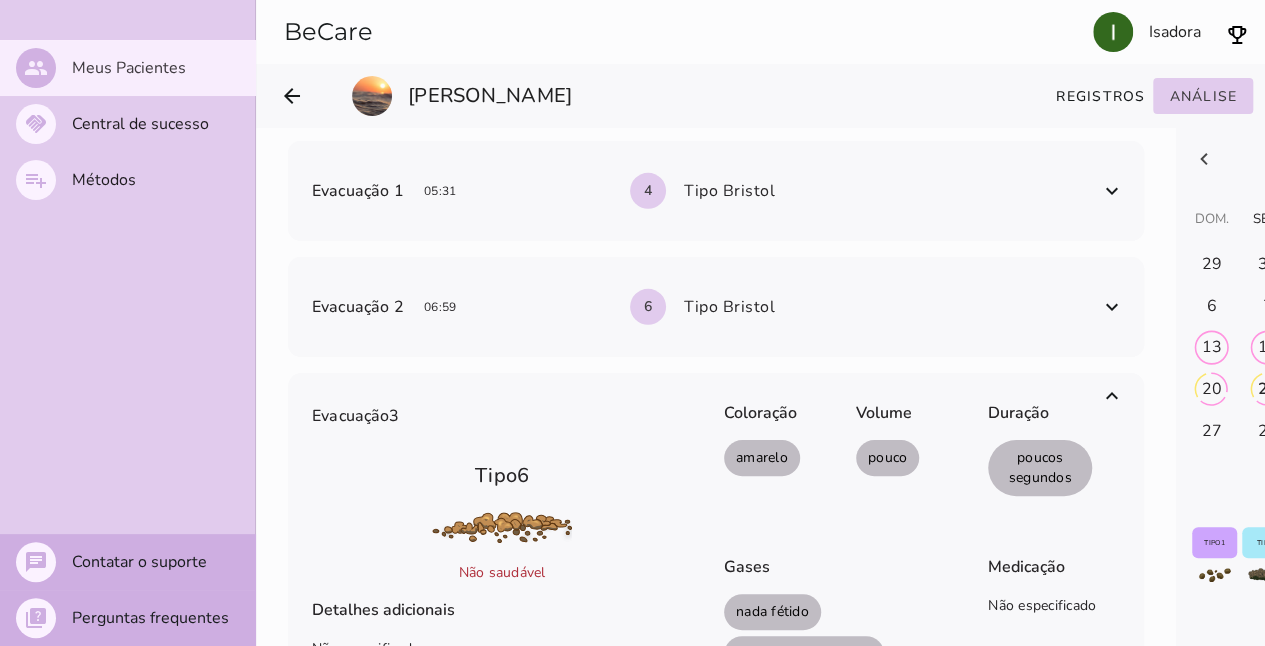 click at bounding box center [1112, 191] 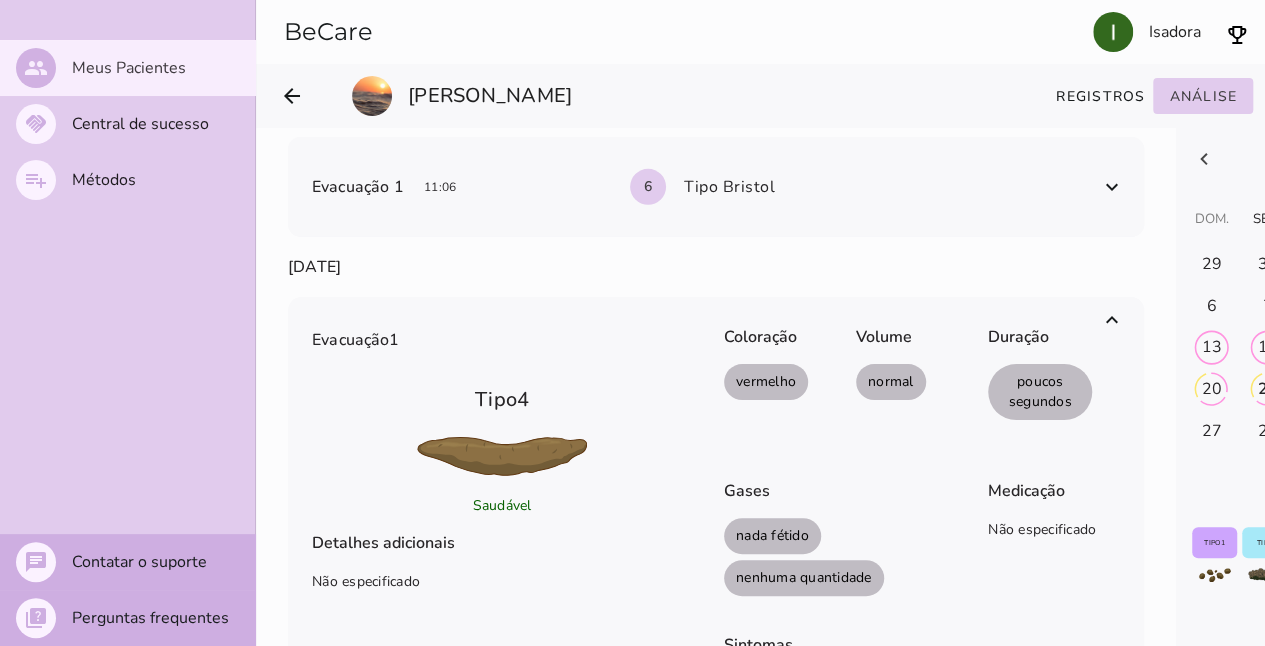 scroll, scrollTop: 2800, scrollLeft: 0, axis: vertical 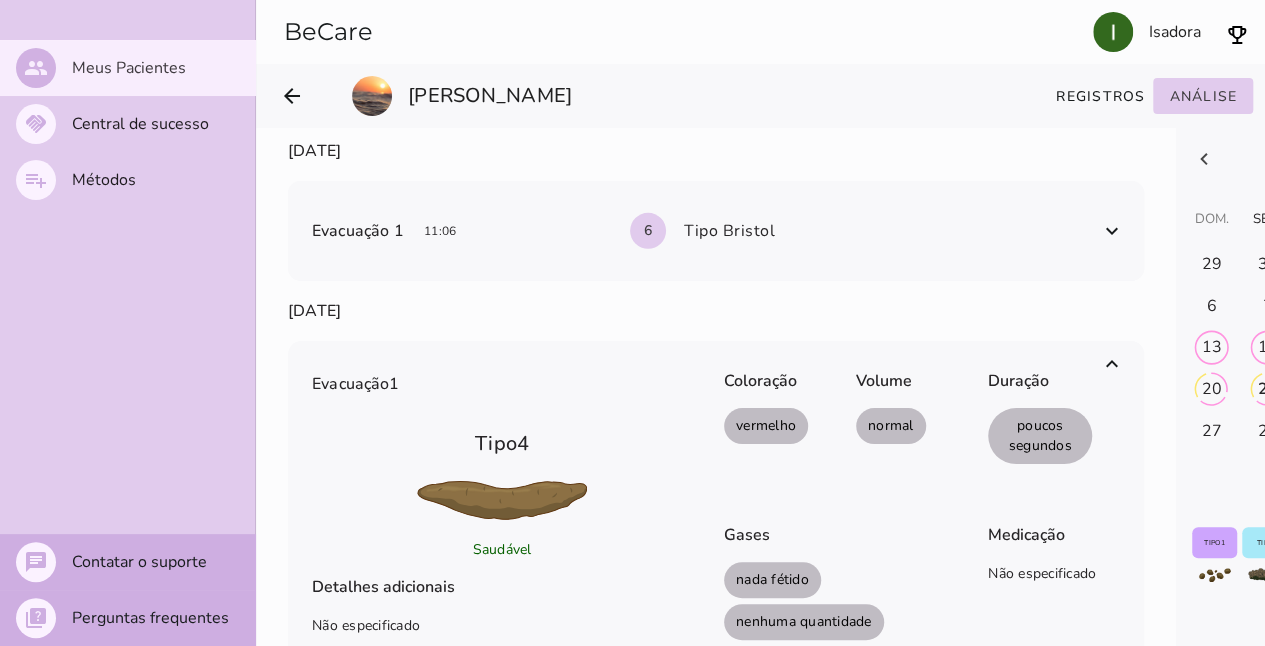 click at bounding box center (1112, 364) 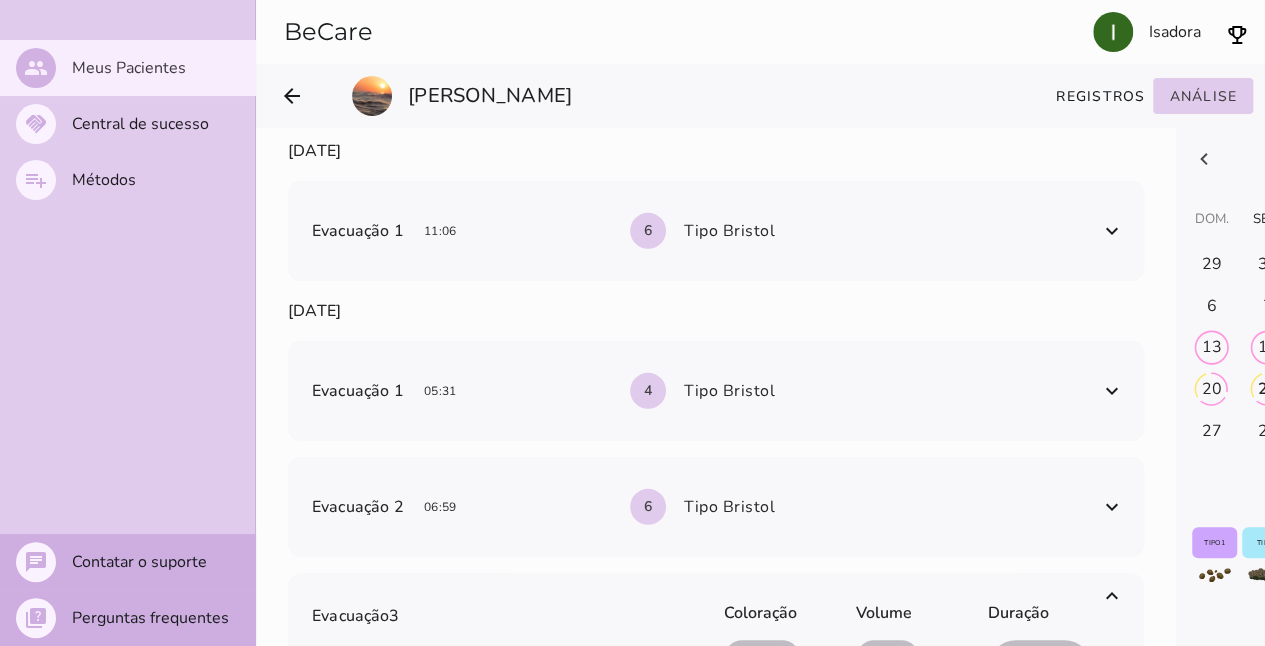 click on "Evacuação   2
06:59
6
Tipo Bristol" at bounding box center (704, 507) 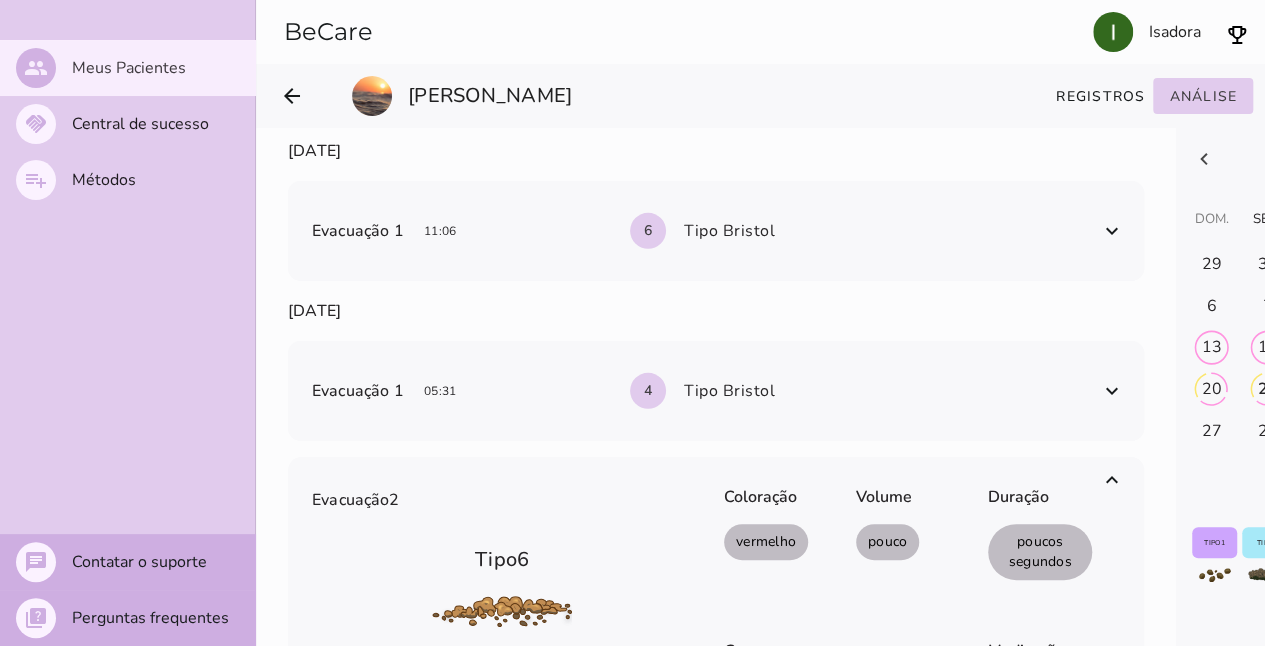 click on "Coloração
vermelho" at bounding box center (782, 539) 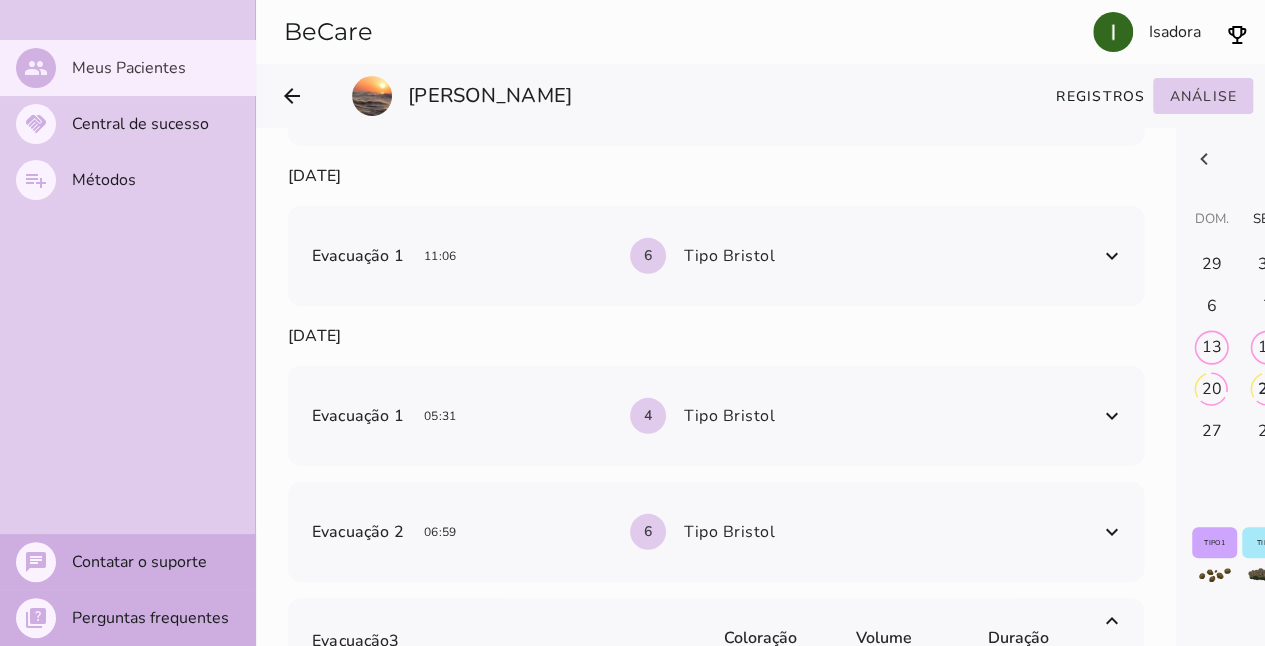 scroll, scrollTop: 2602, scrollLeft: 0, axis: vertical 